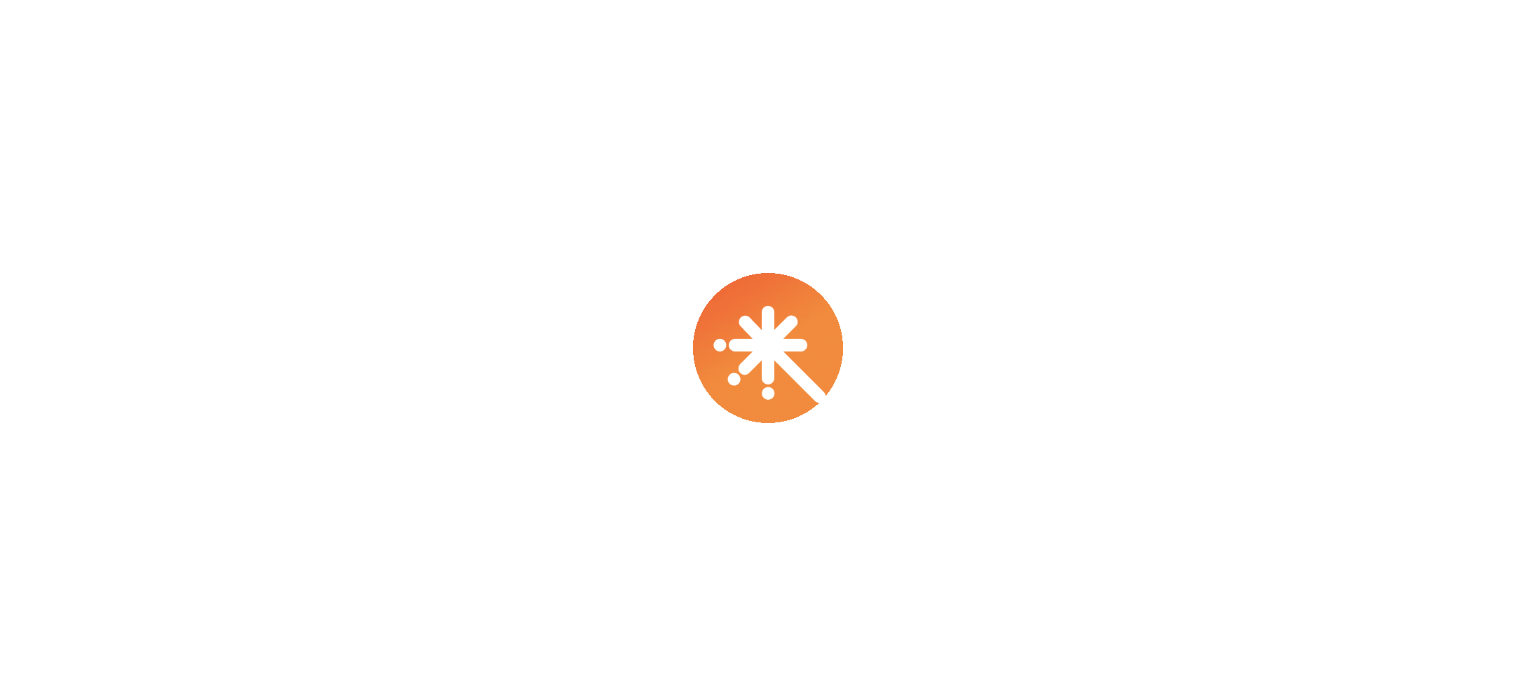 scroll, scrollTop: 0, scrollLeft: 0, axis: both 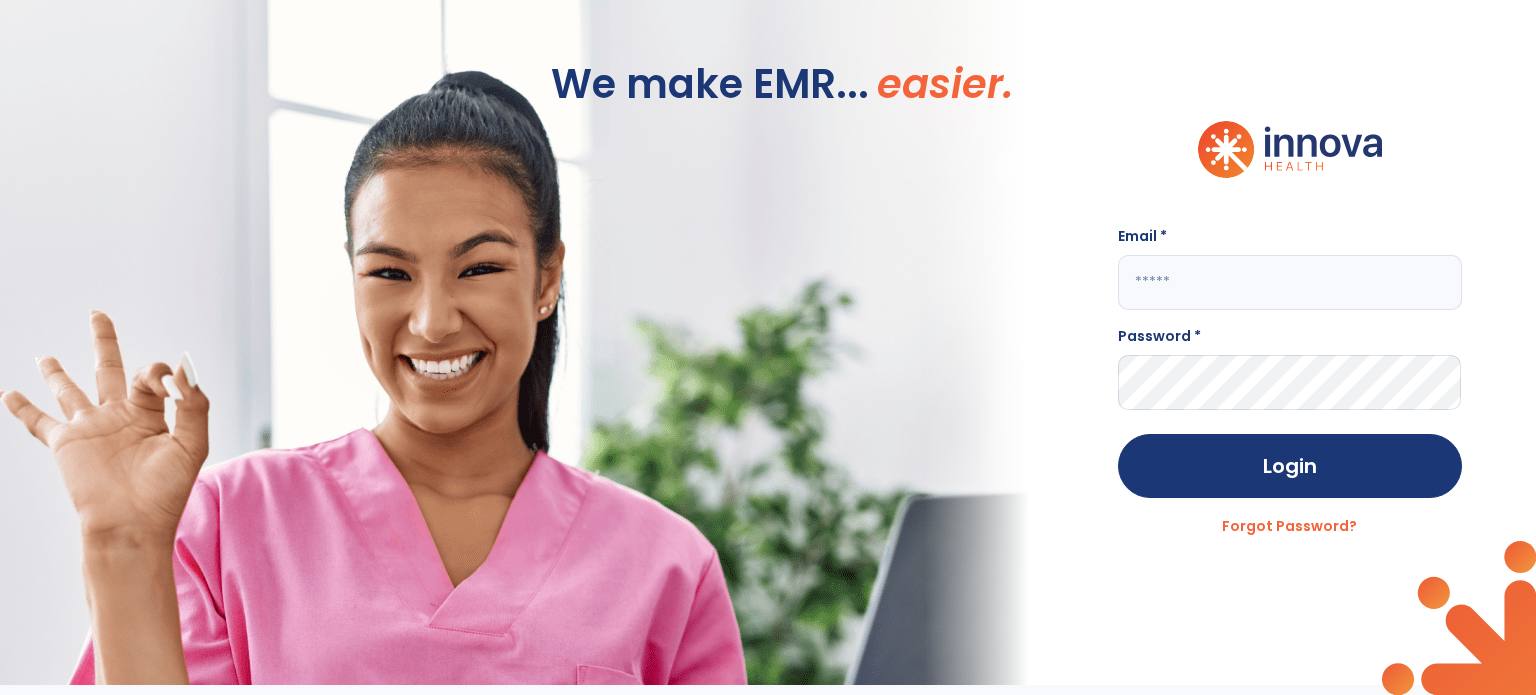click 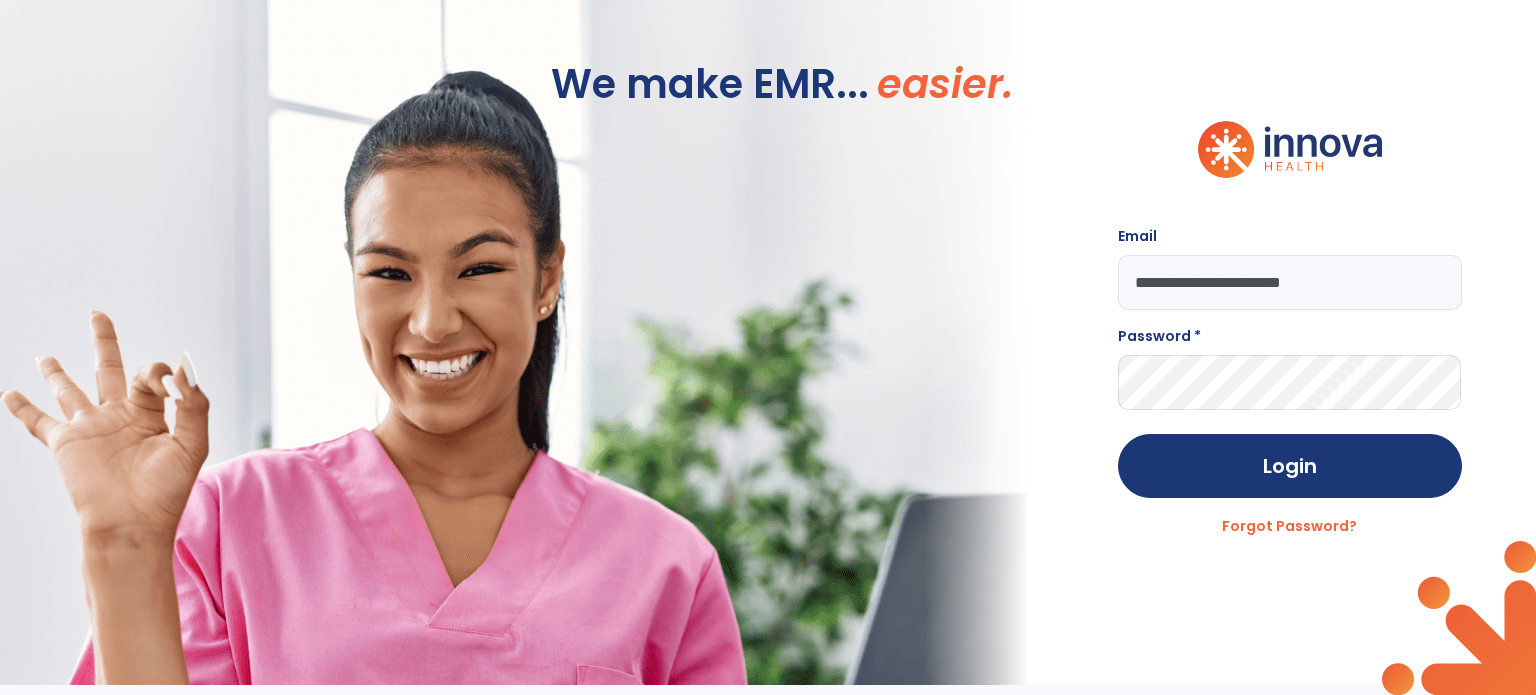 type on "**********" 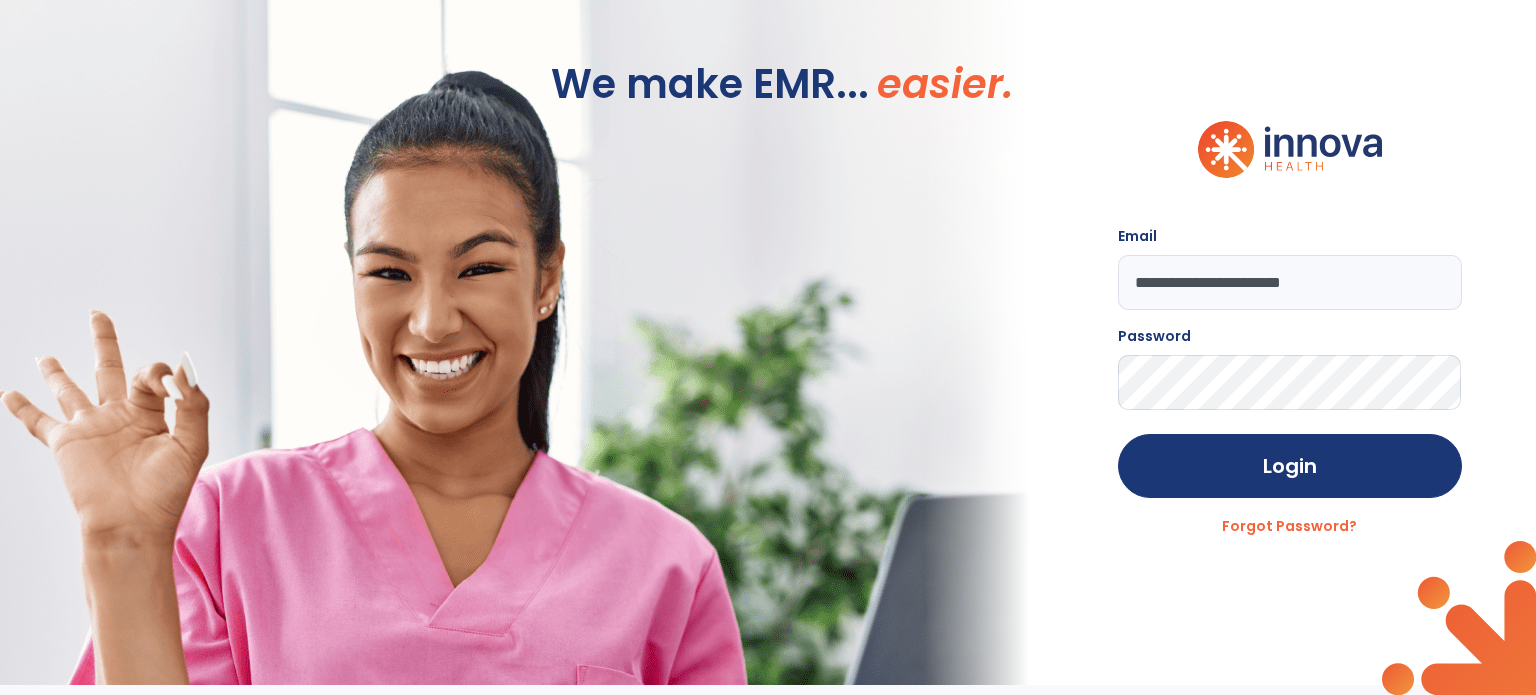 click on "Login" 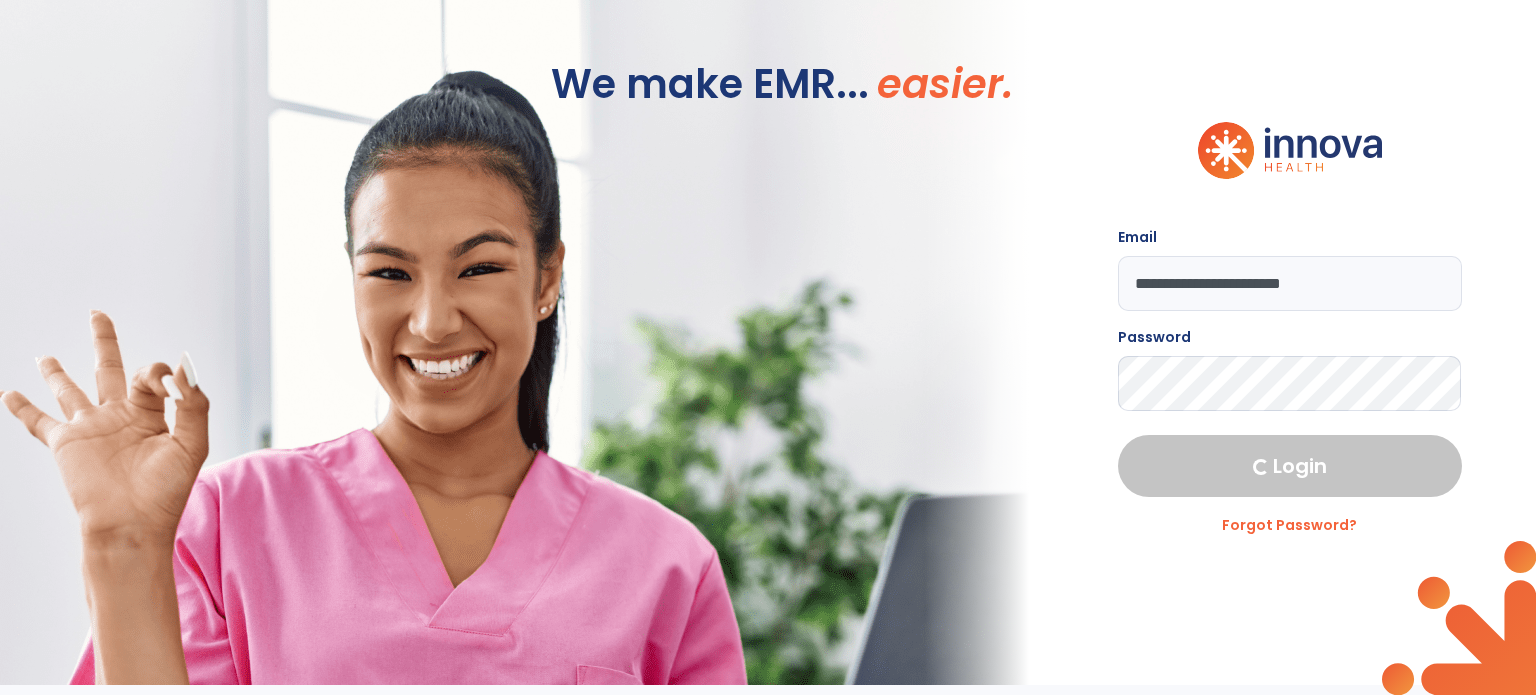 select on "****" 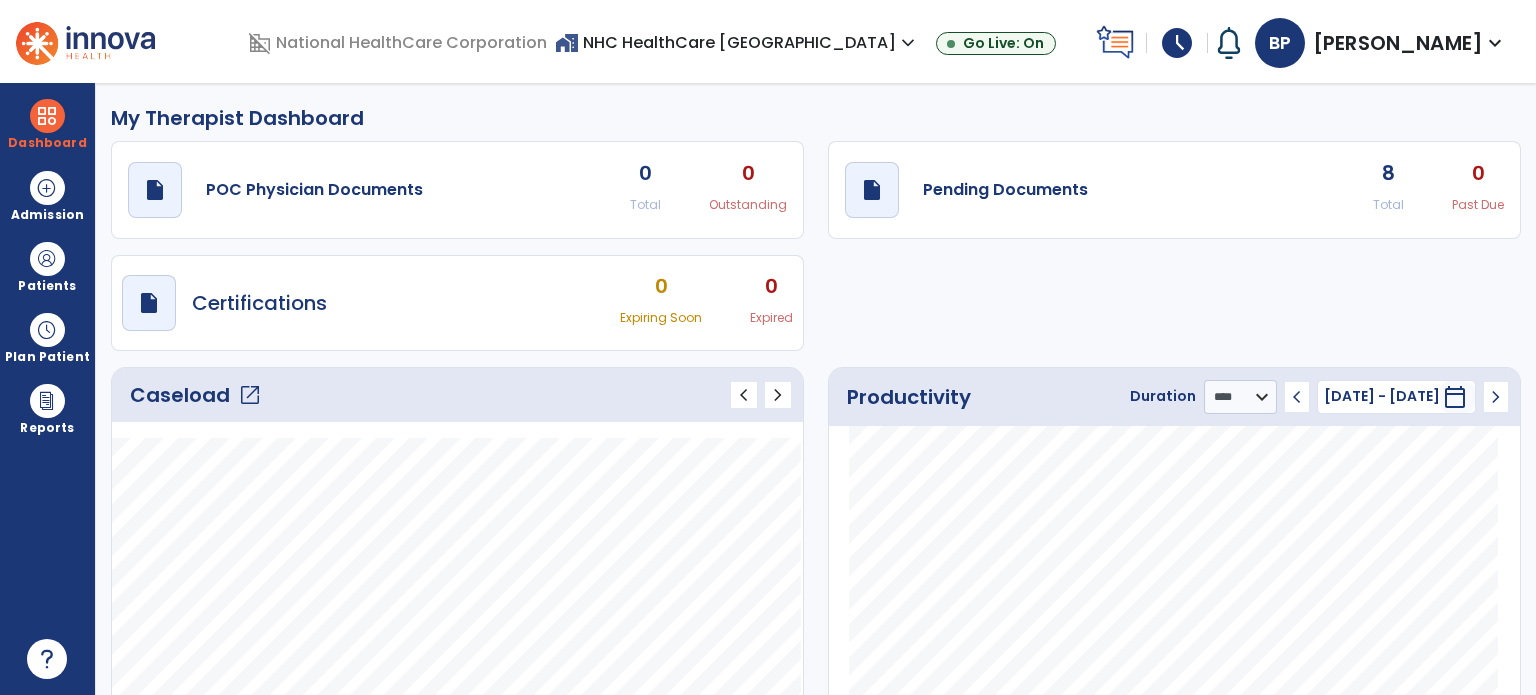 click on "8" 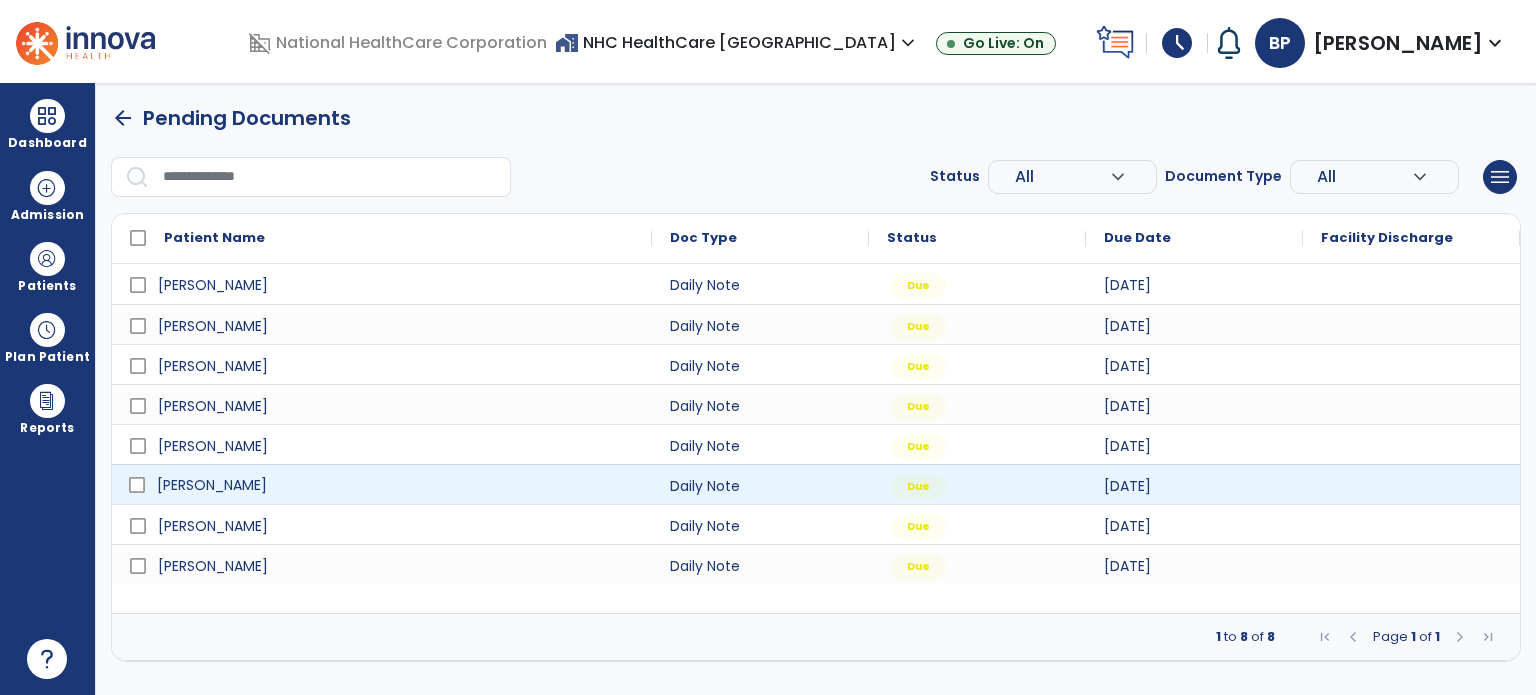 click on "[PERSON_NAME]" at bounding box center [382, 485] 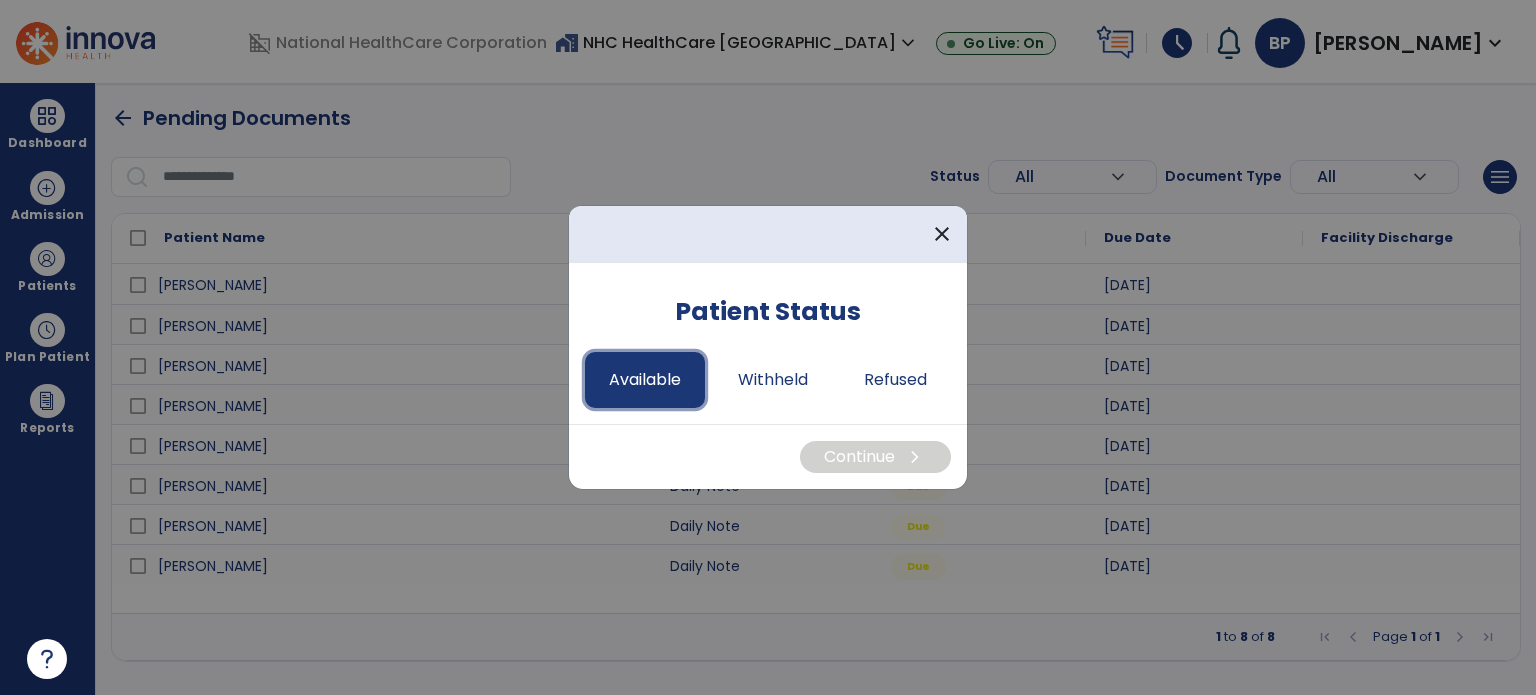 click on "Available" at bounding box center [645, 380] 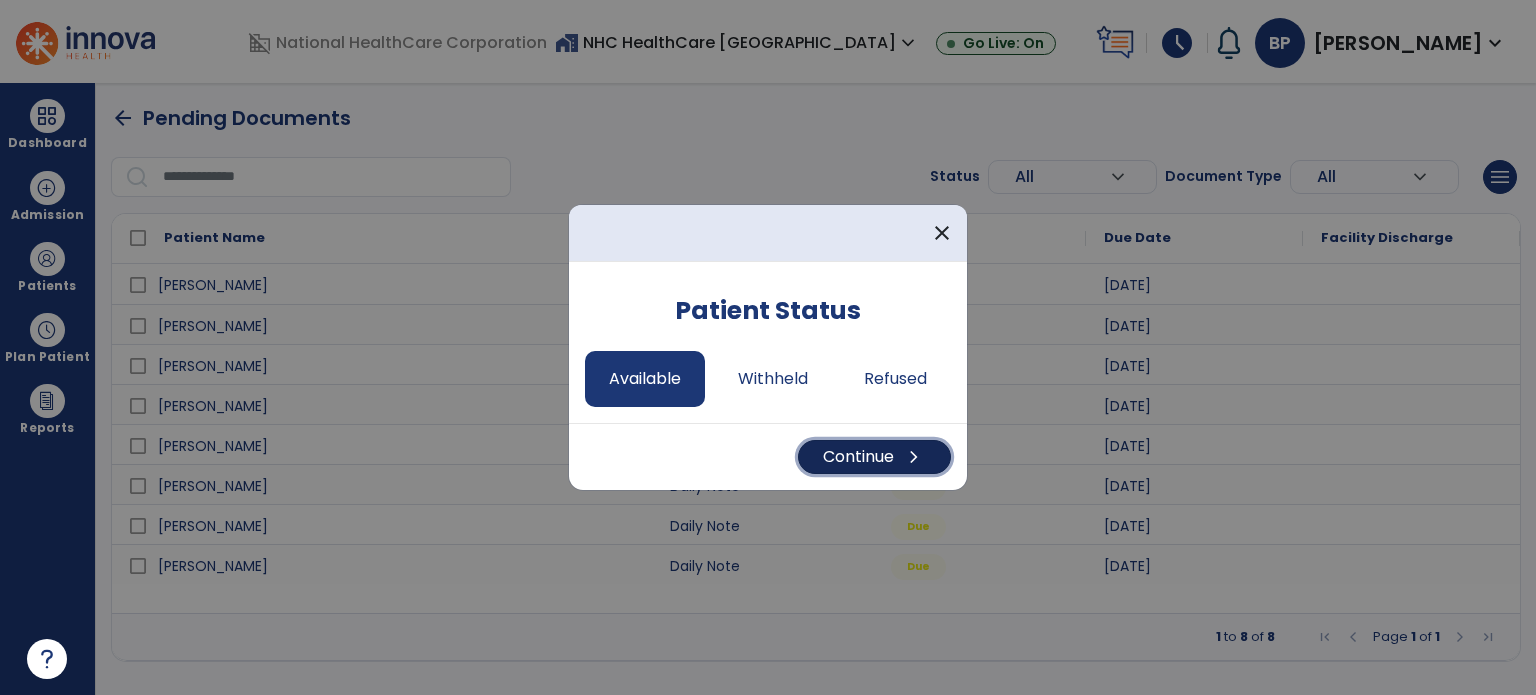 click on "Continue   chevron_right" at bounding box center (874, 457) 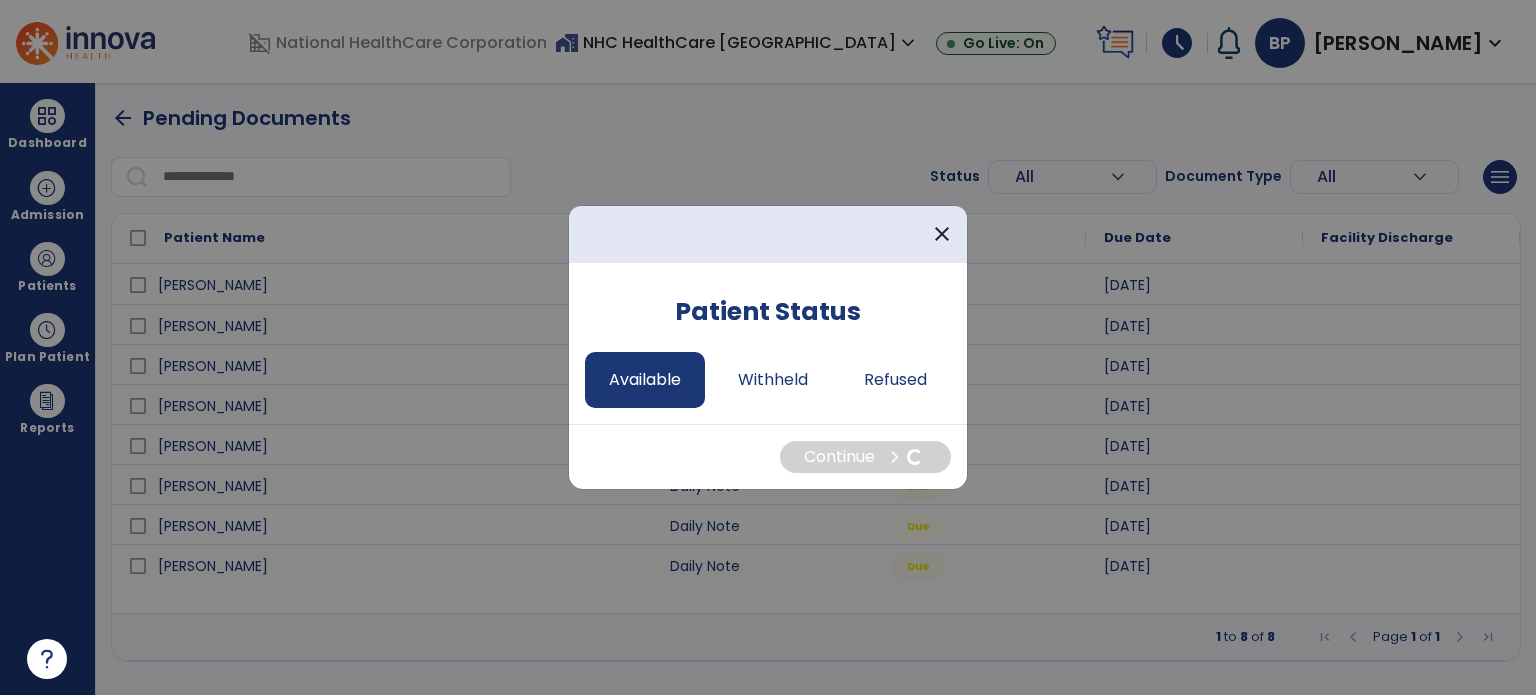 select on "*" 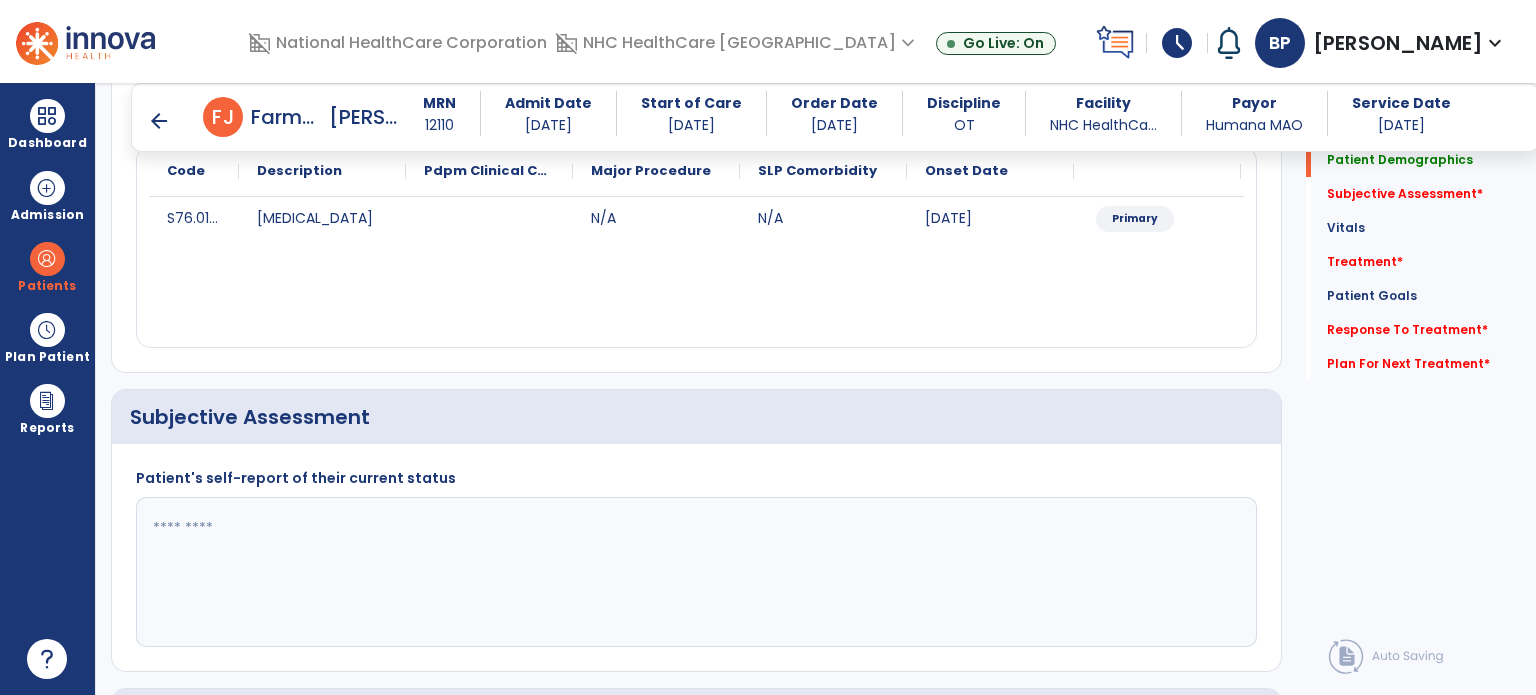 scroll, scrollTop: 247, scrollLeft: 0, axis: vertical 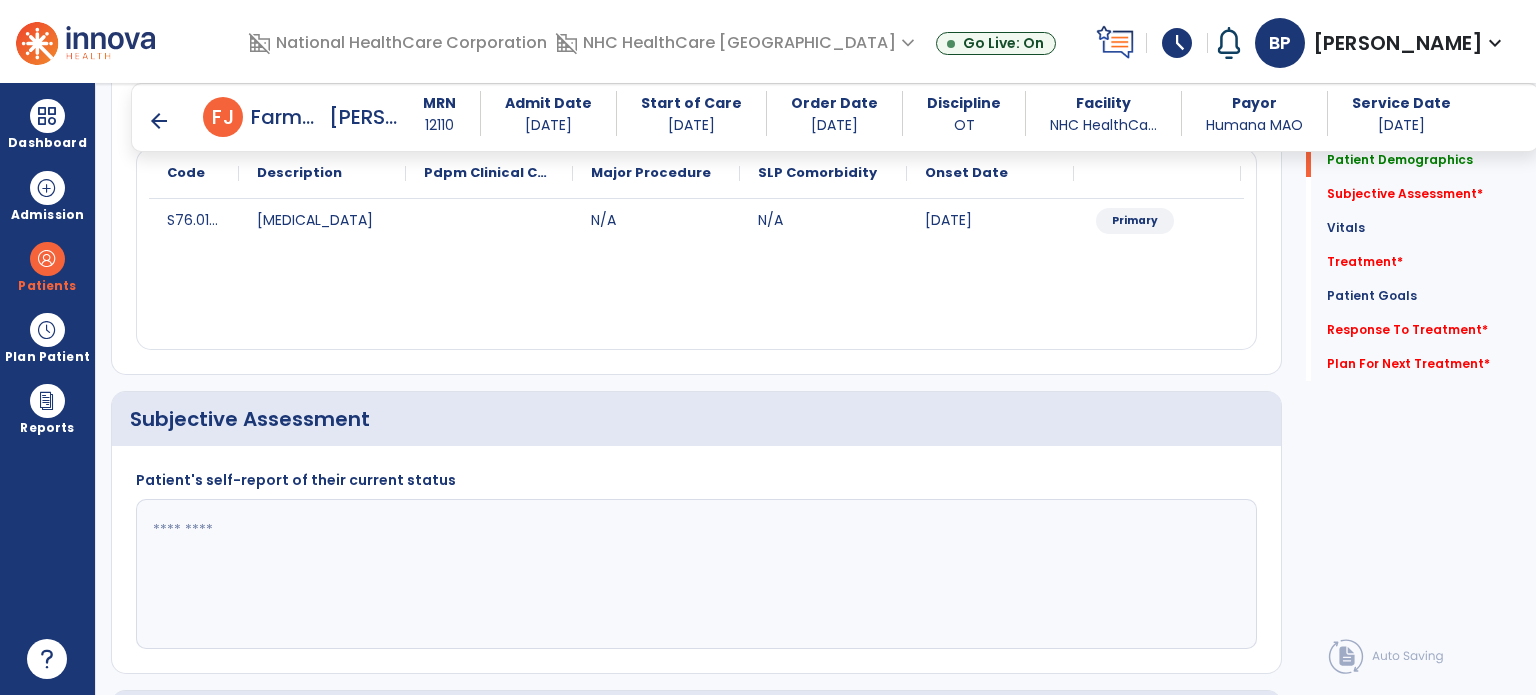 click 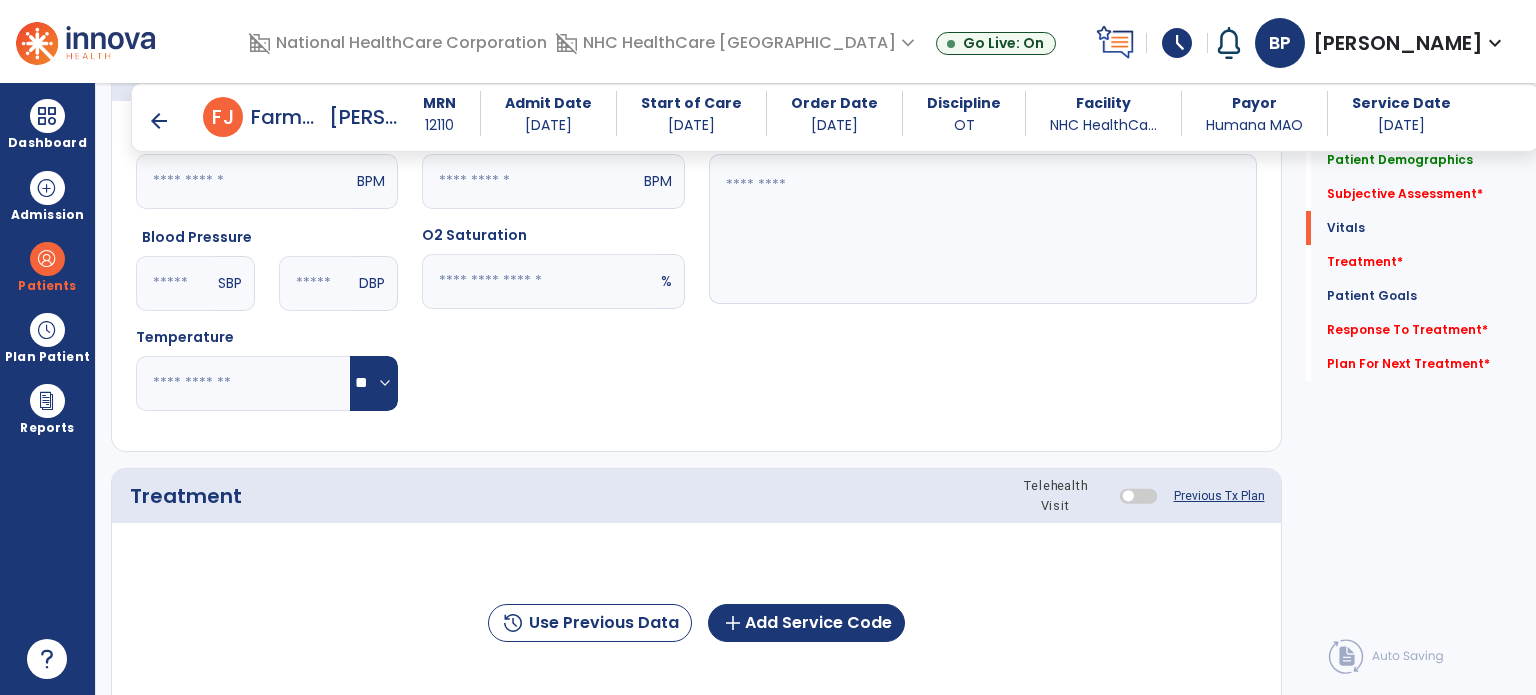 scroll, scrollTop: 967, scrollLeft: 0, axis: vertical 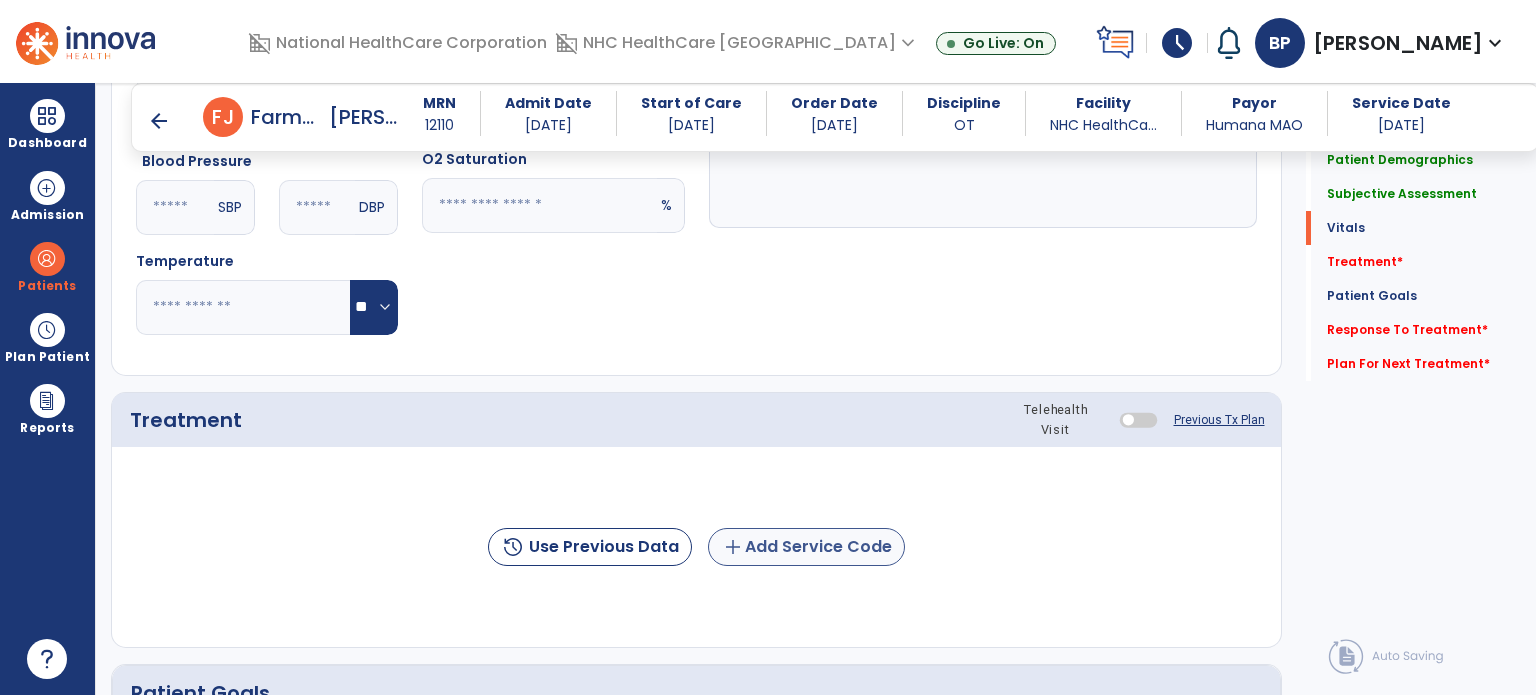 type on "**********" 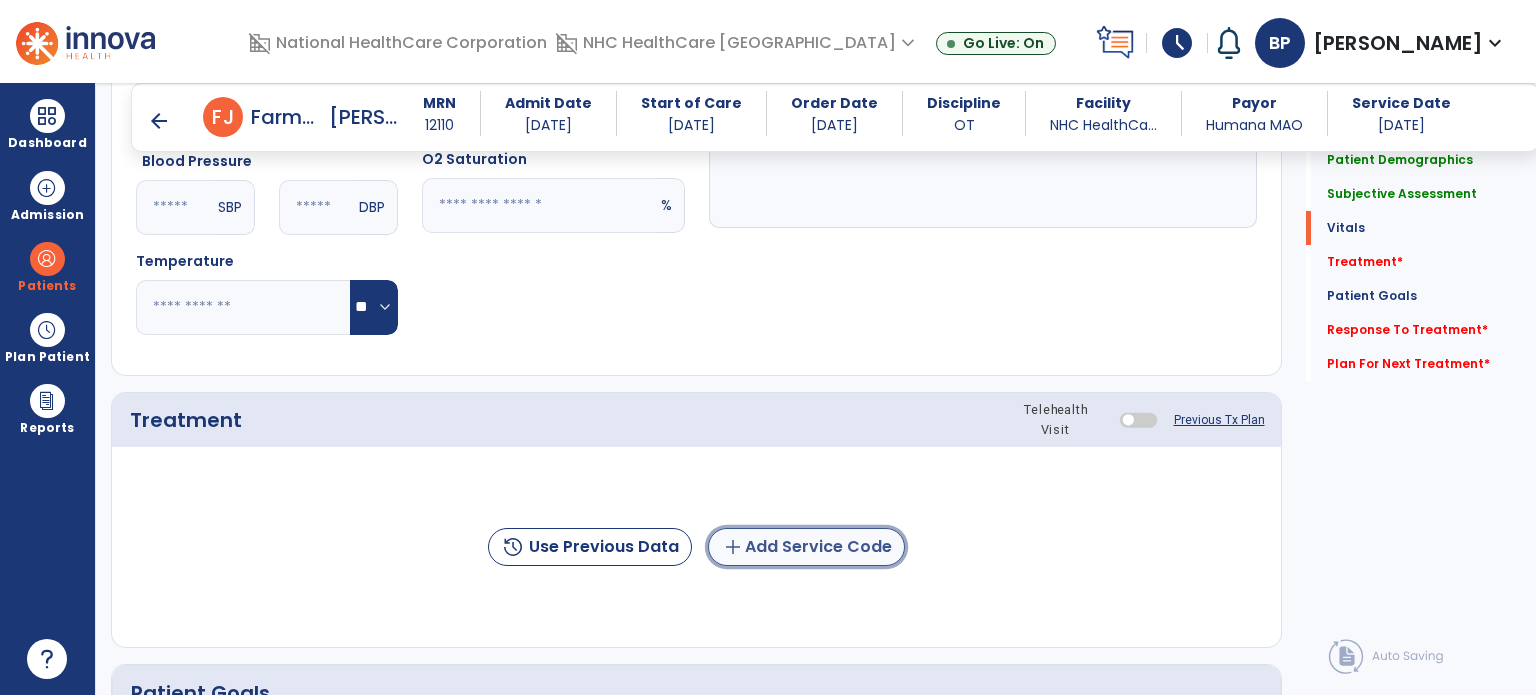 click on "add  Add Service Code" 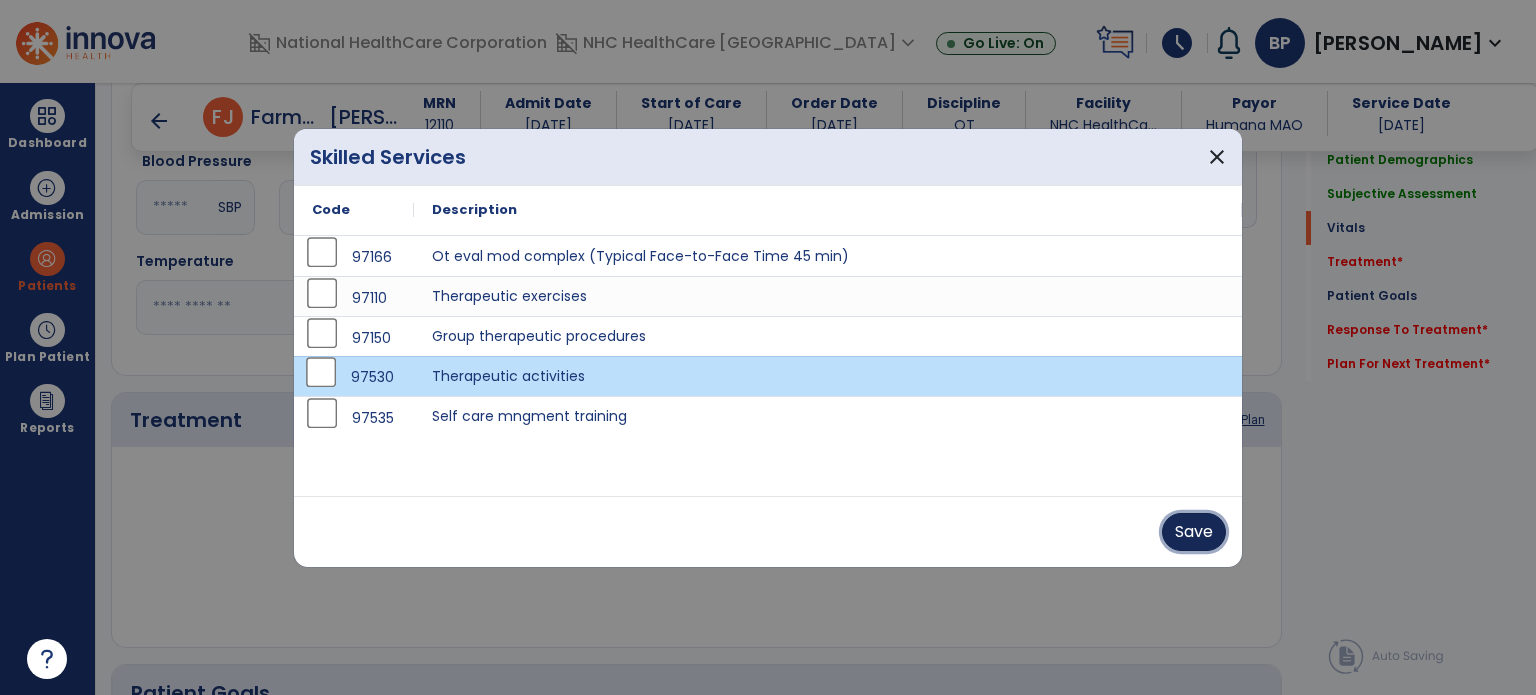 click on "Save" at bounding box center (1194, 532) 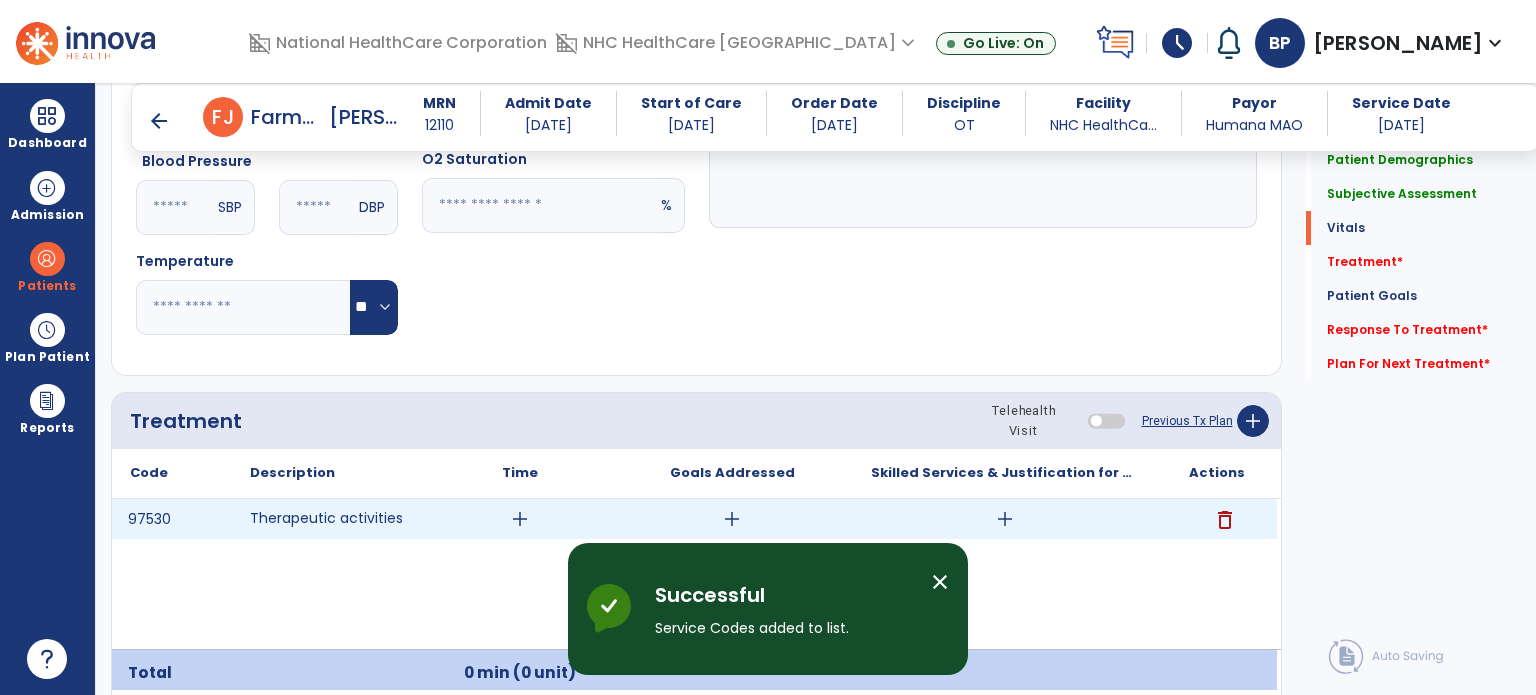 click on "add" at bounding box center (520, 519) 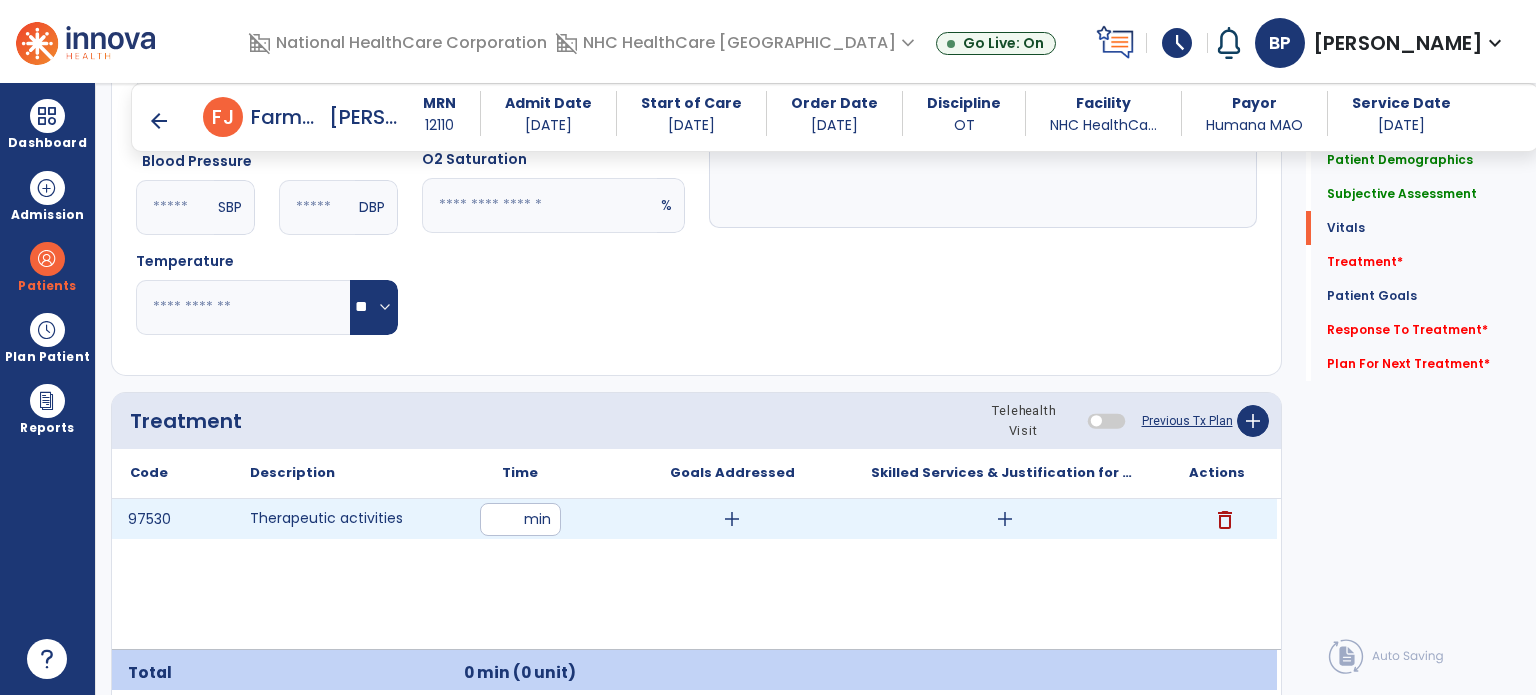 type on "**" 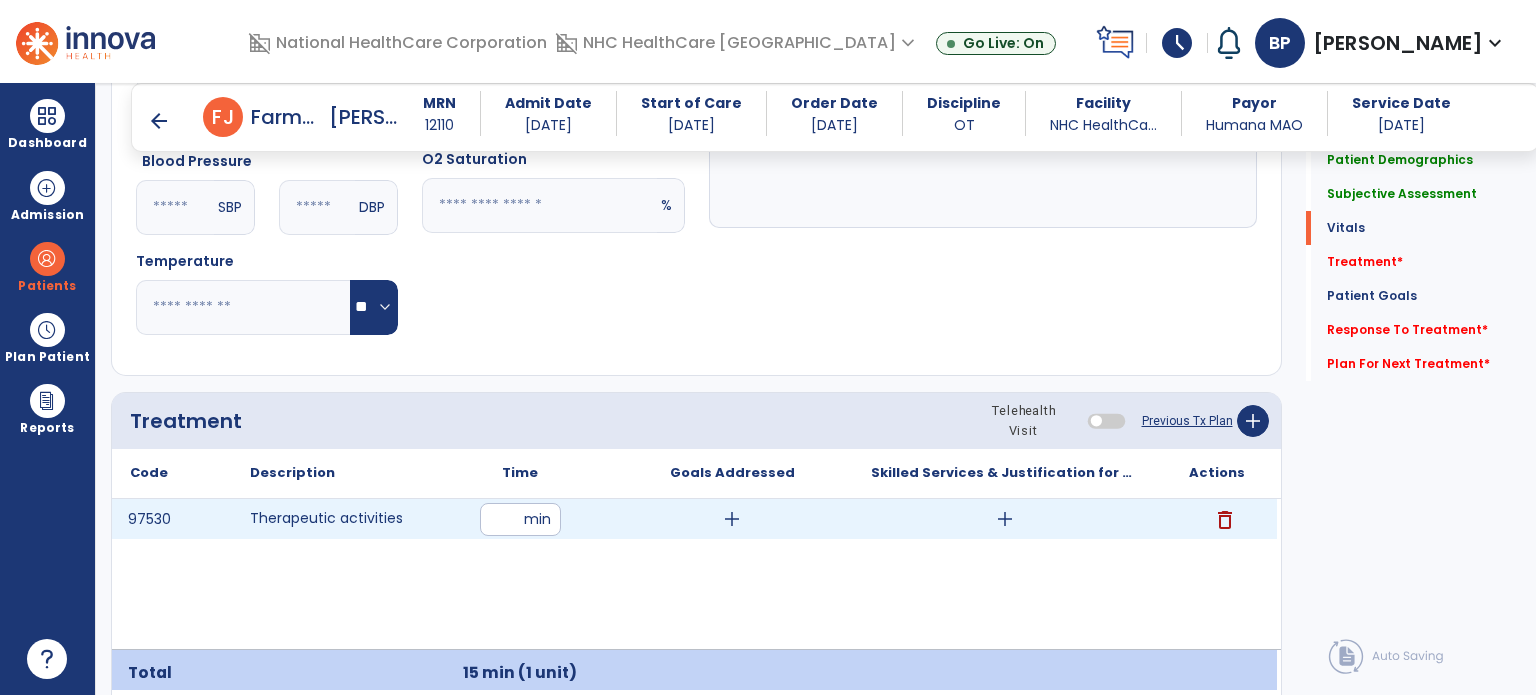 click on "add" at bounding box center (1005, 519) 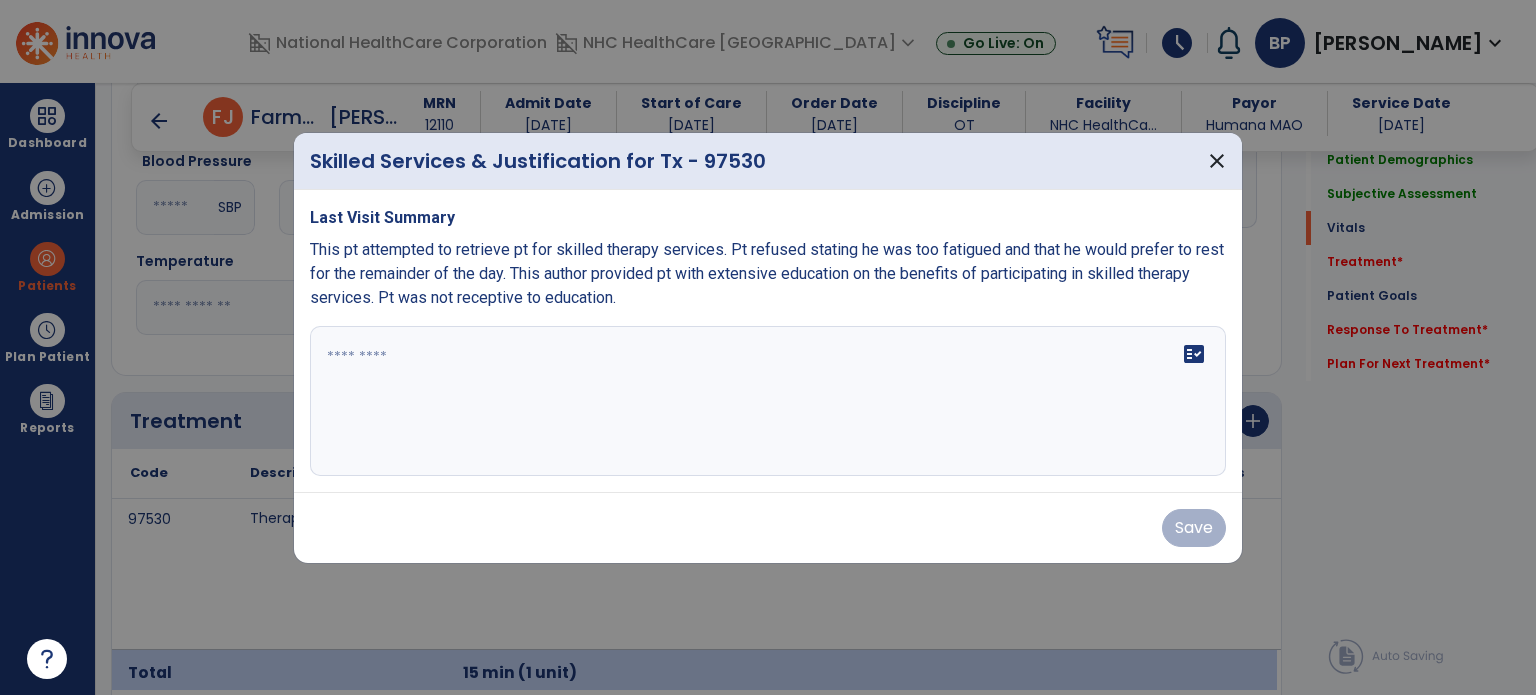 click on "fact_check" at bounding box center [768, 401] 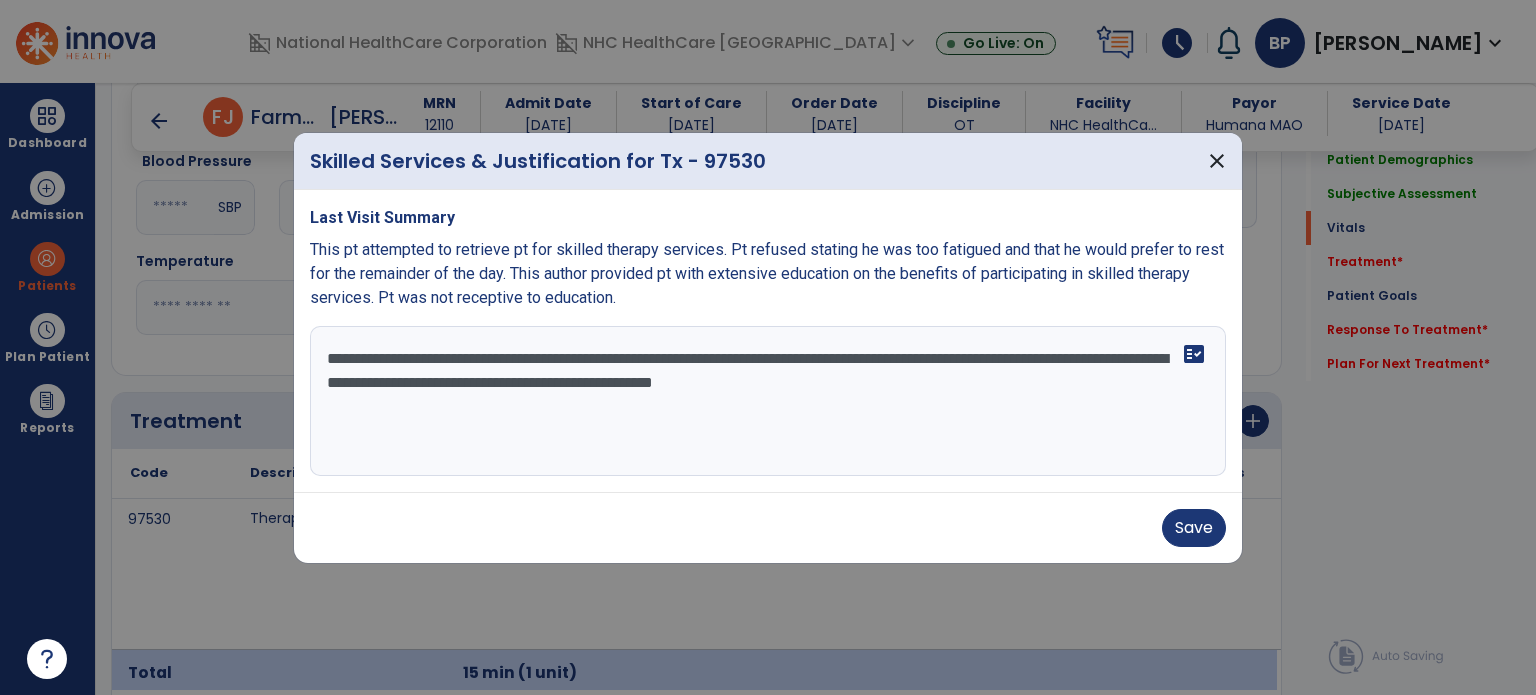 type on "**********" 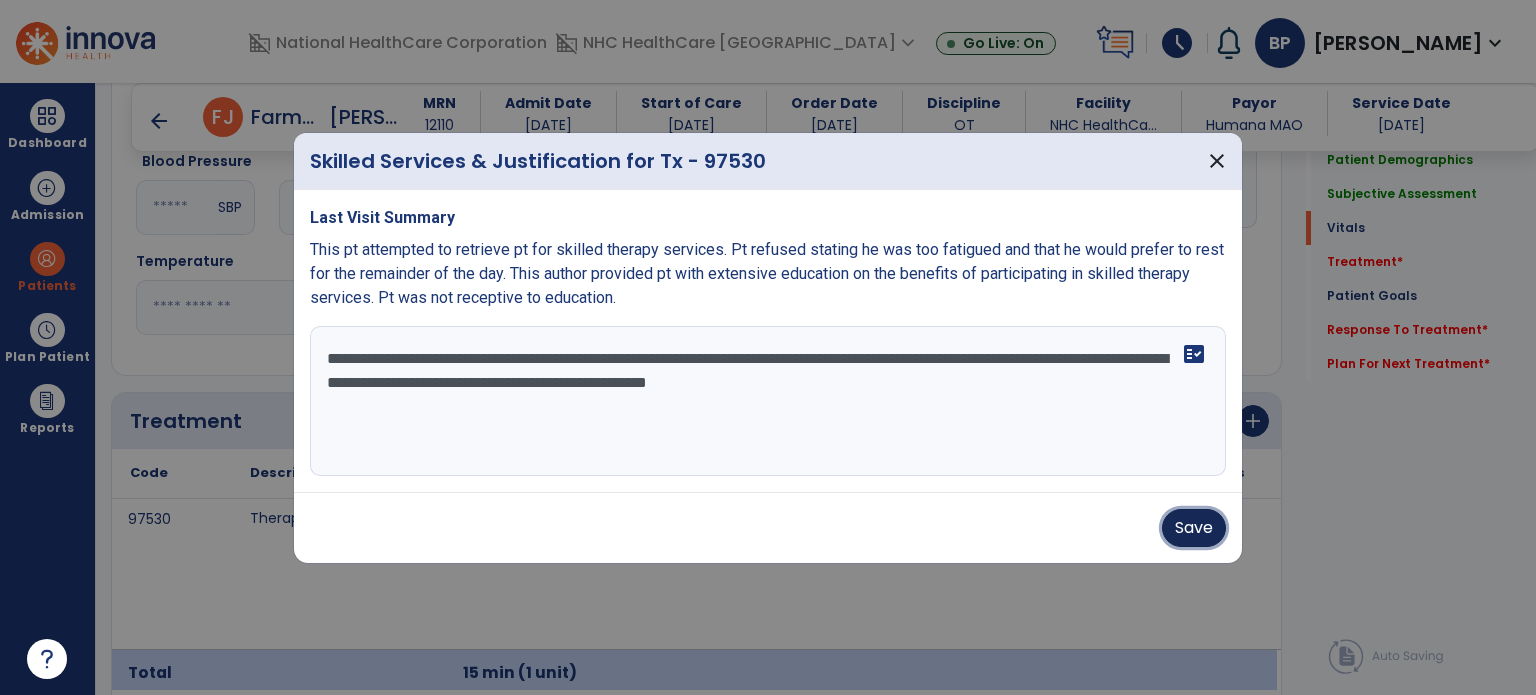 click on "Save" at bounding box center (1194, 528) 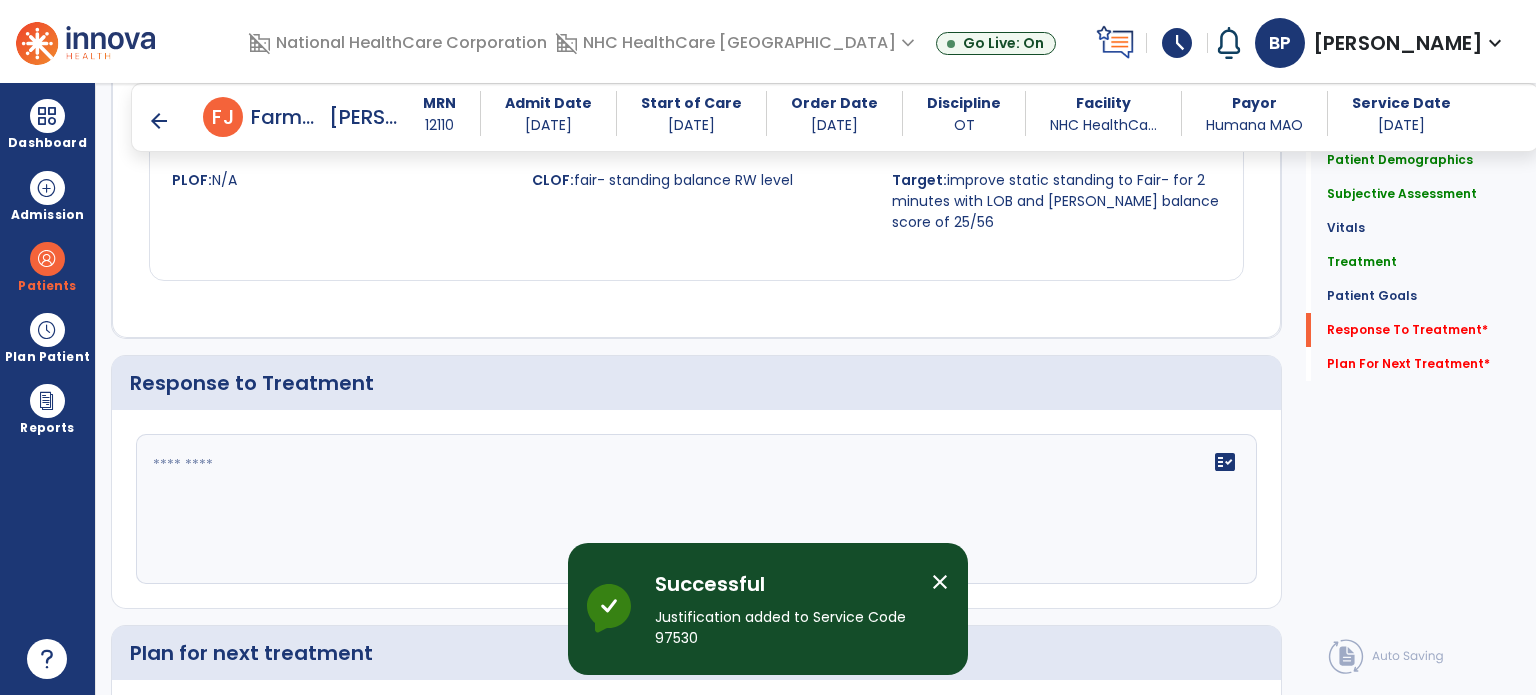 scroll, scrollTop: 2636, scrollLeft: 0, axis: vertical 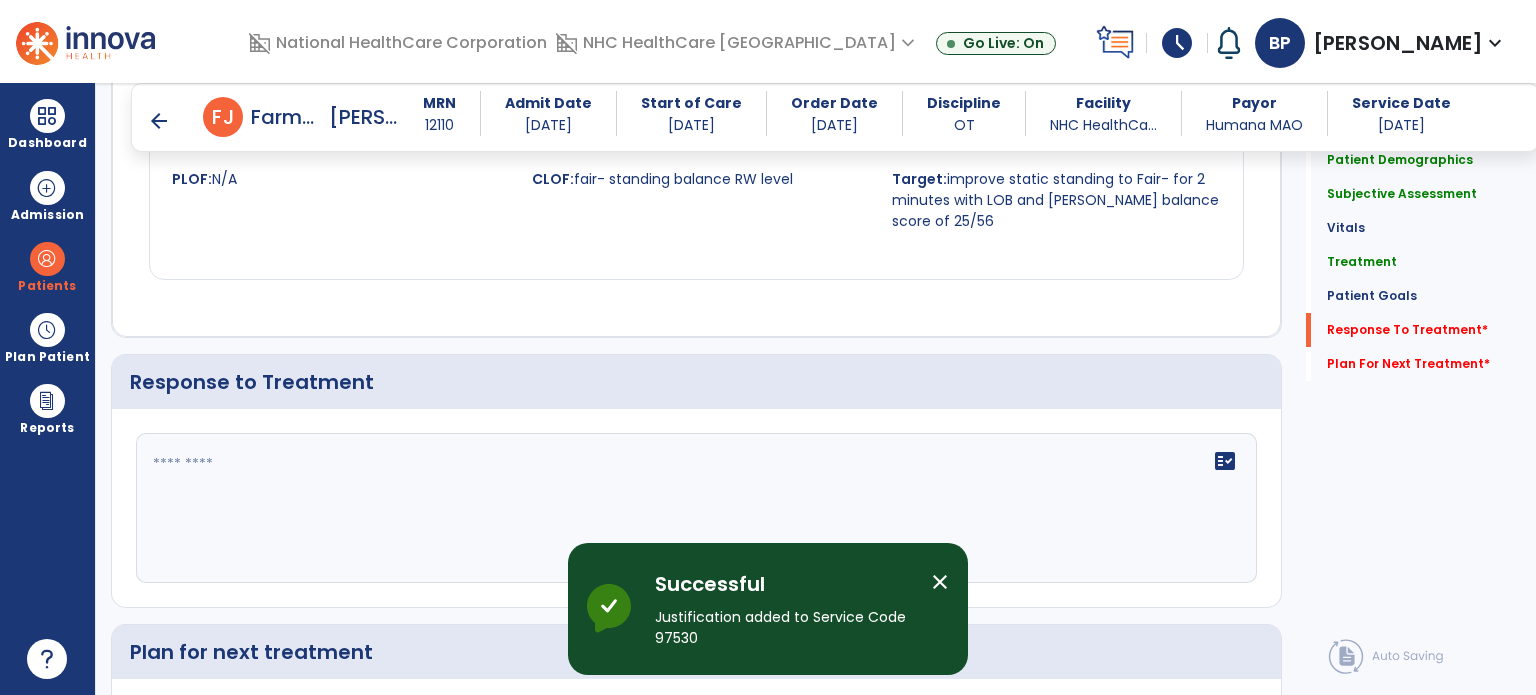 click 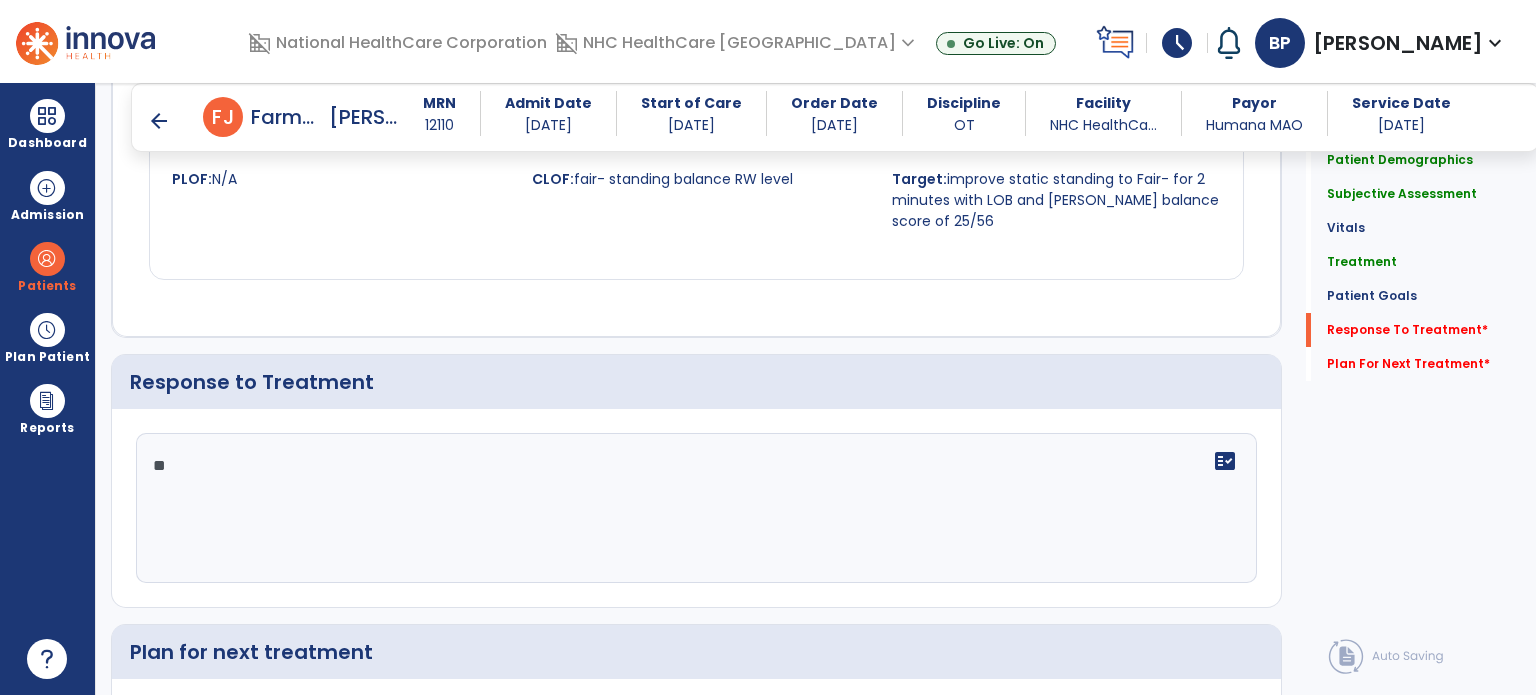 type on "*" 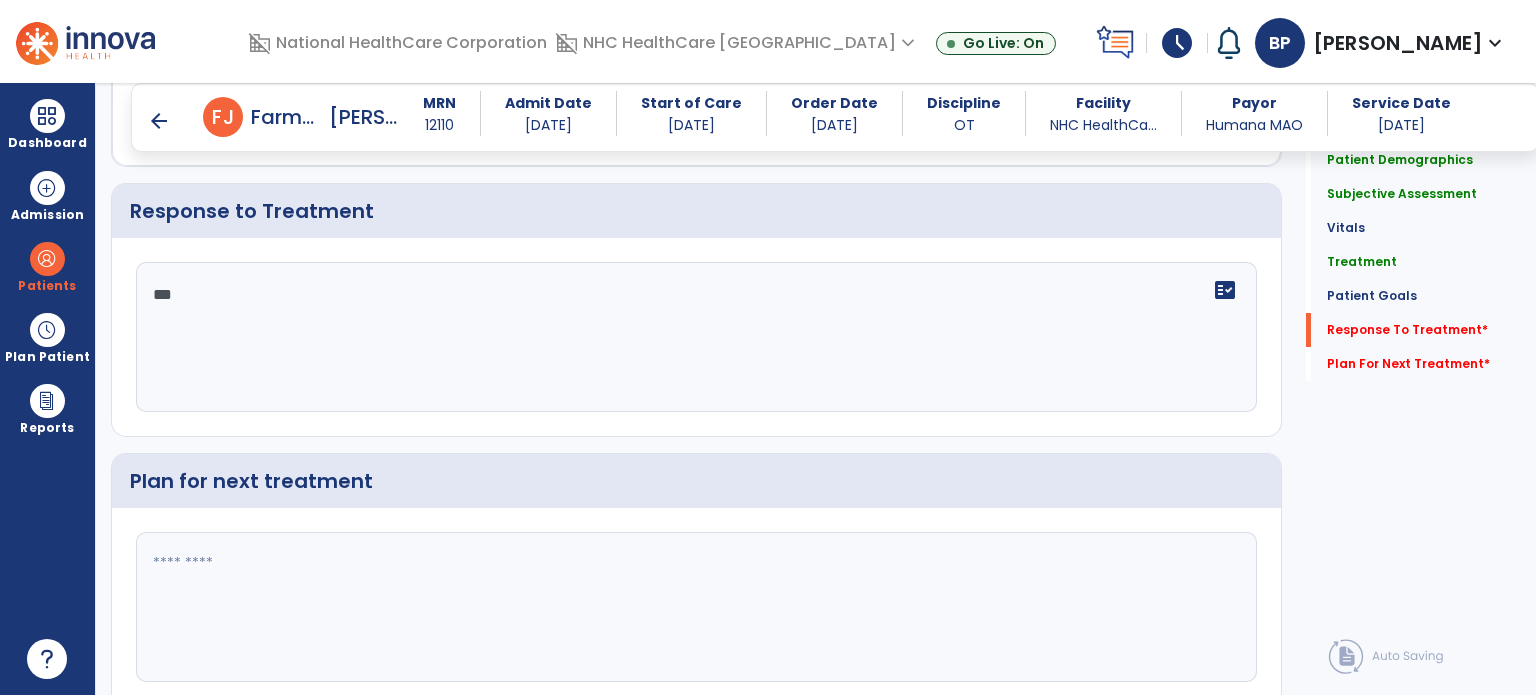 scroll, scrollTop: 2836, scrollLeft: 0, axis: vertical 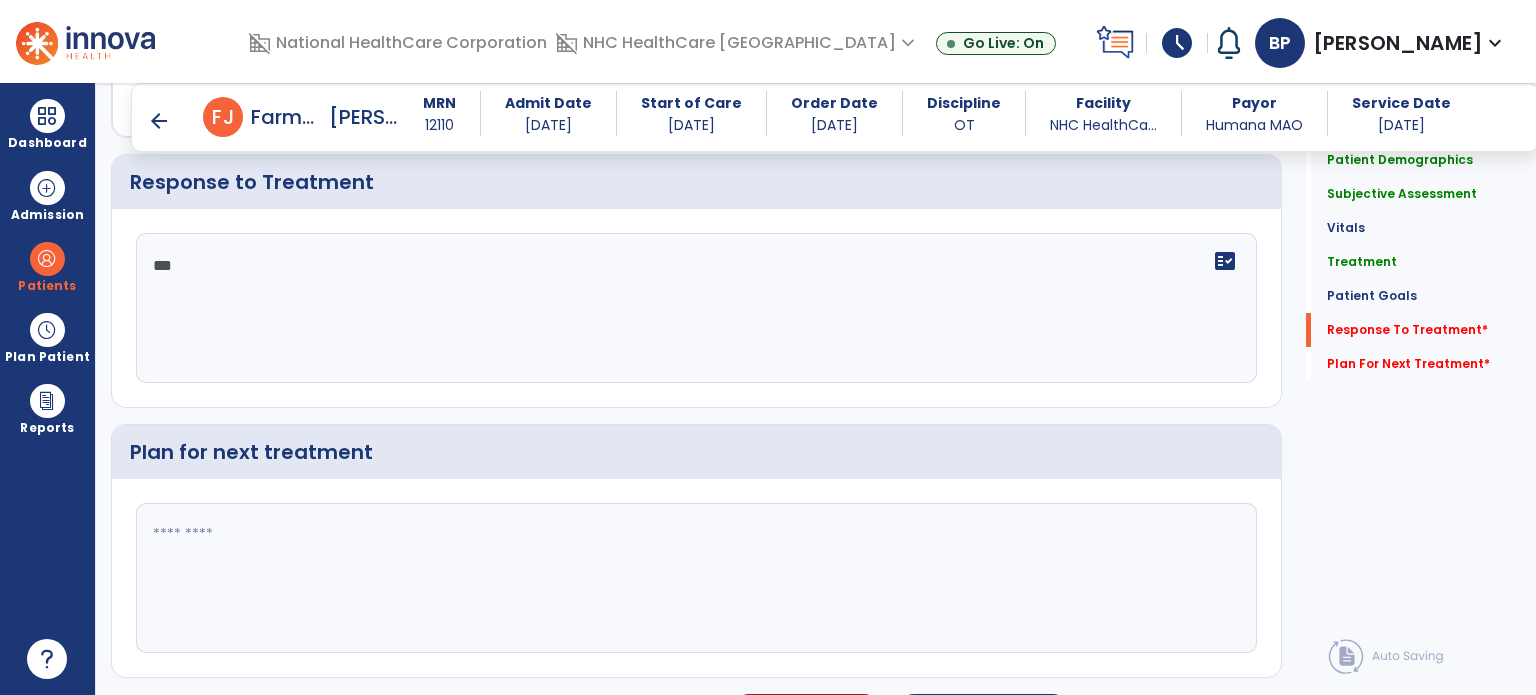 type on "***" 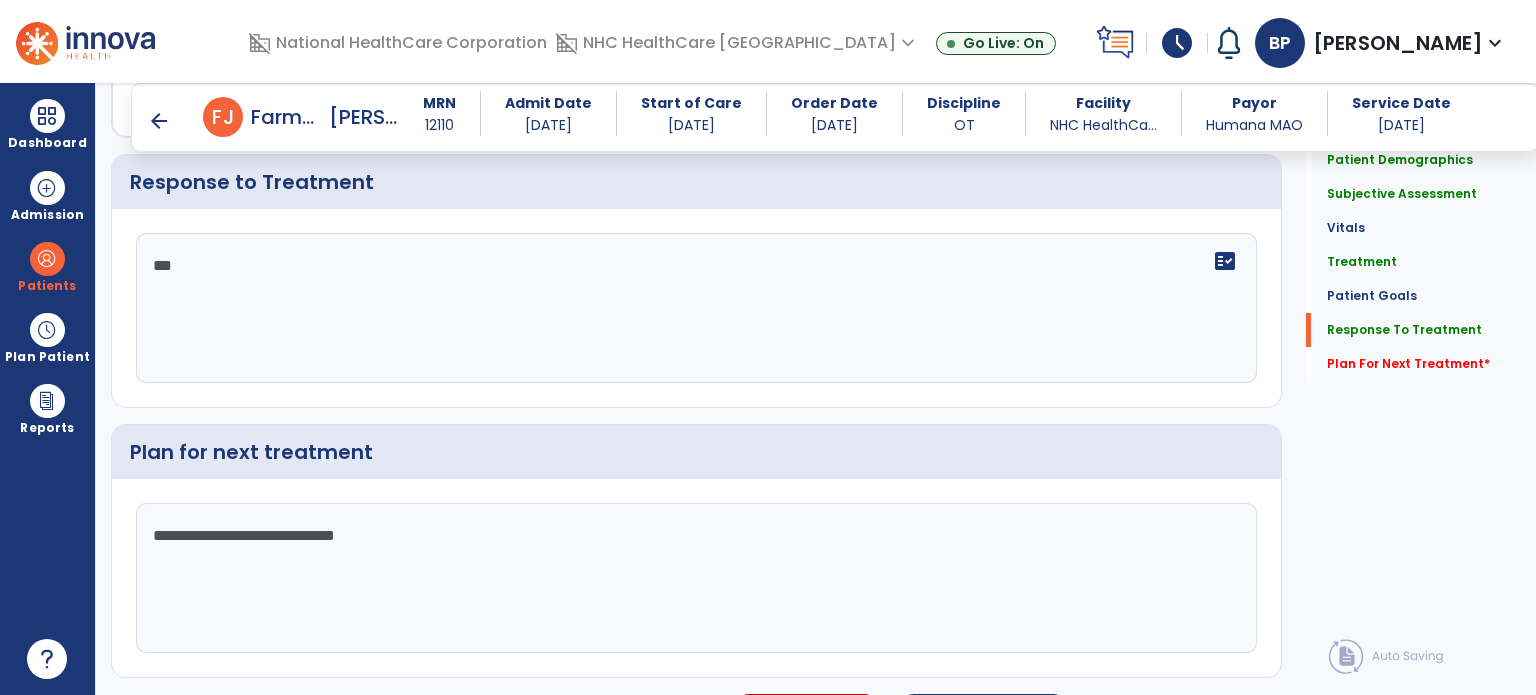 click on "**********" 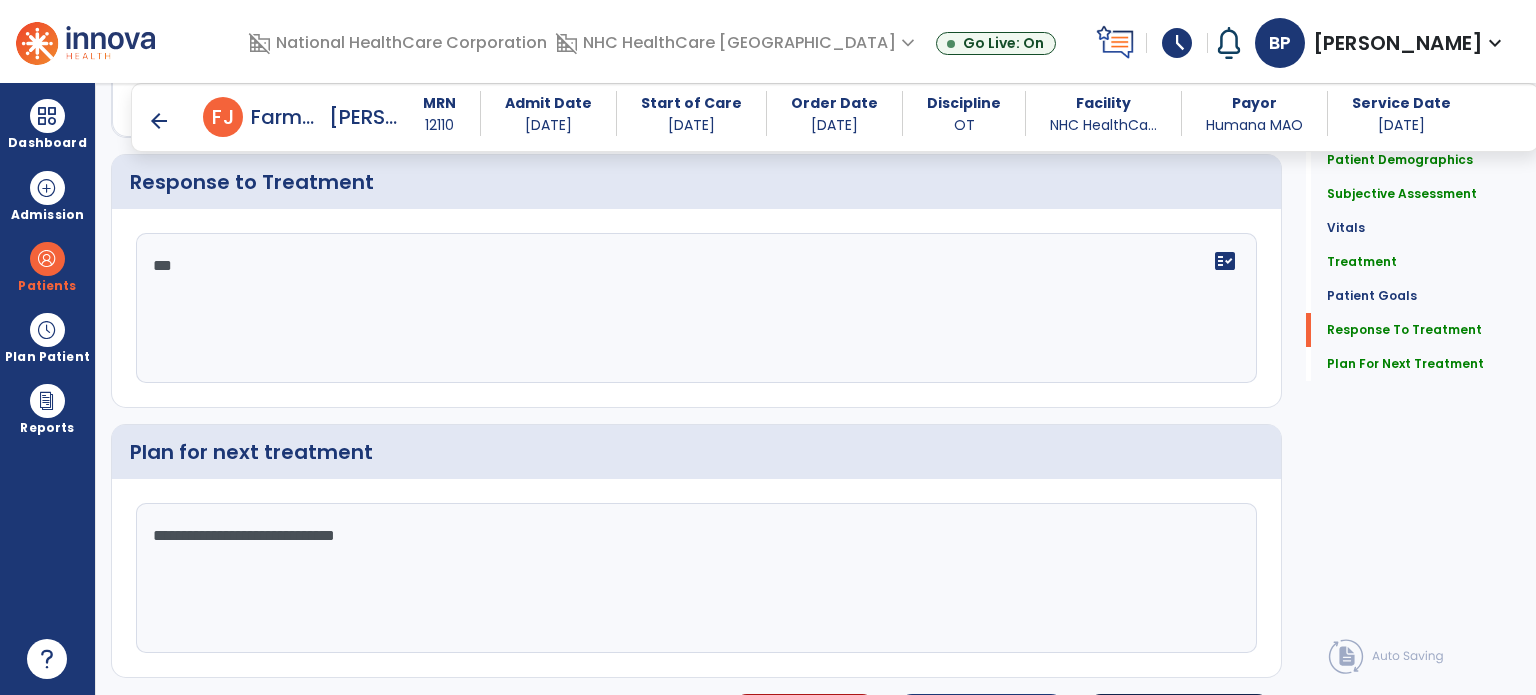 type on "**********" 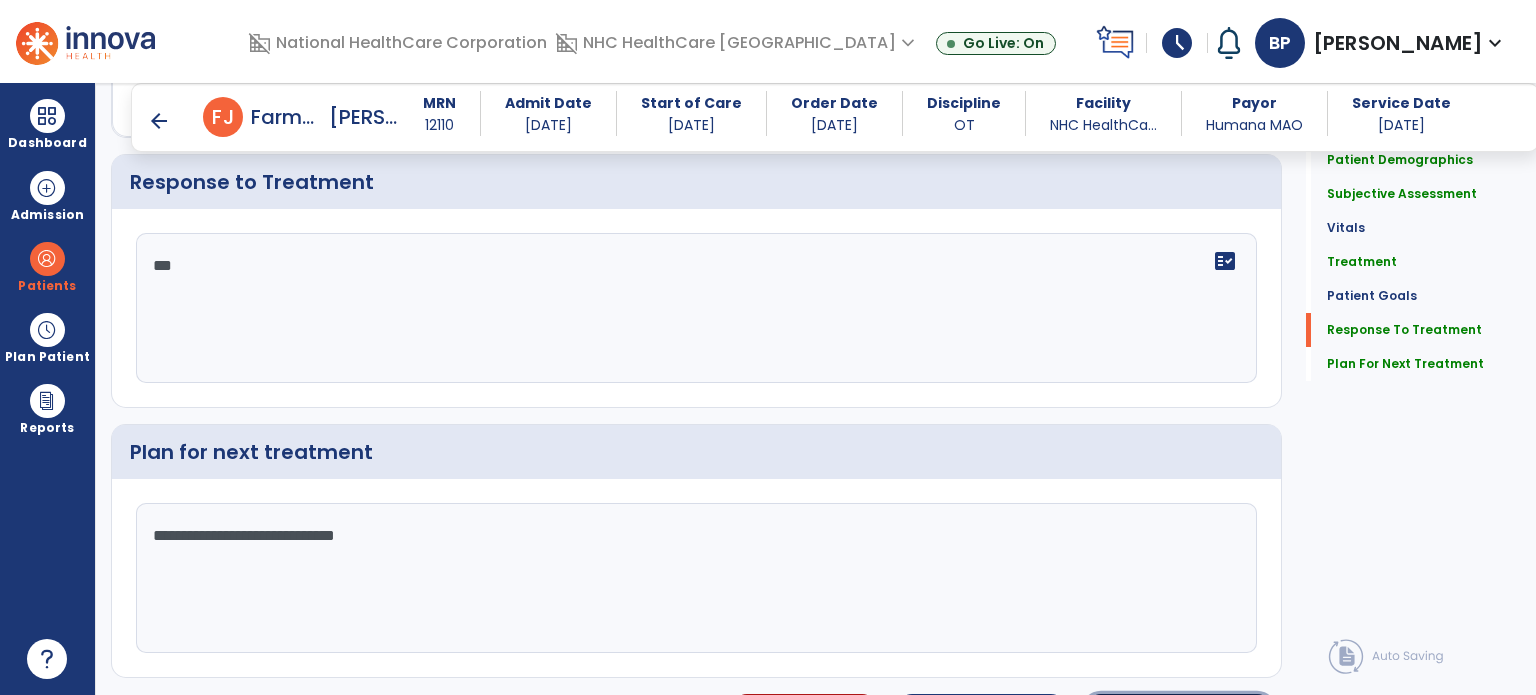 click on "chevron_right" 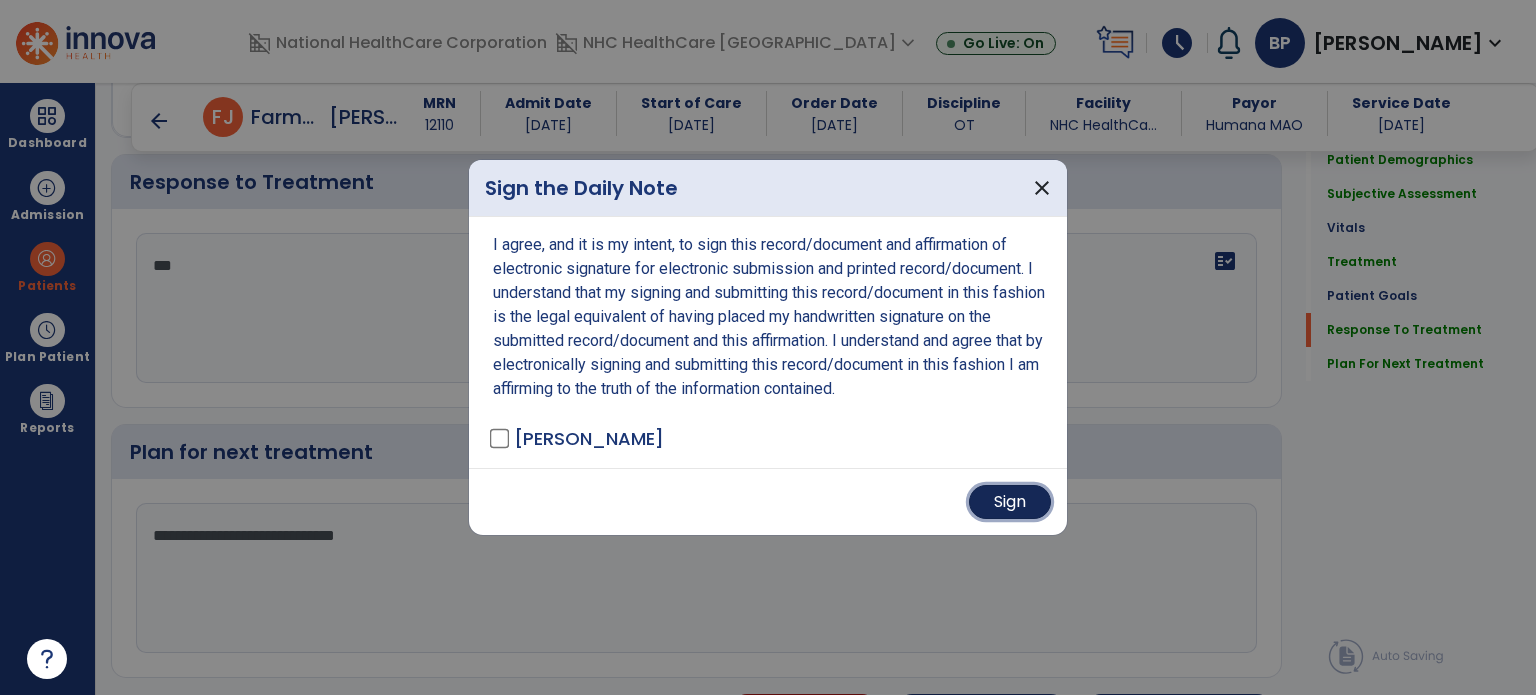click on "Sign" at bounding box center (1010, 502) 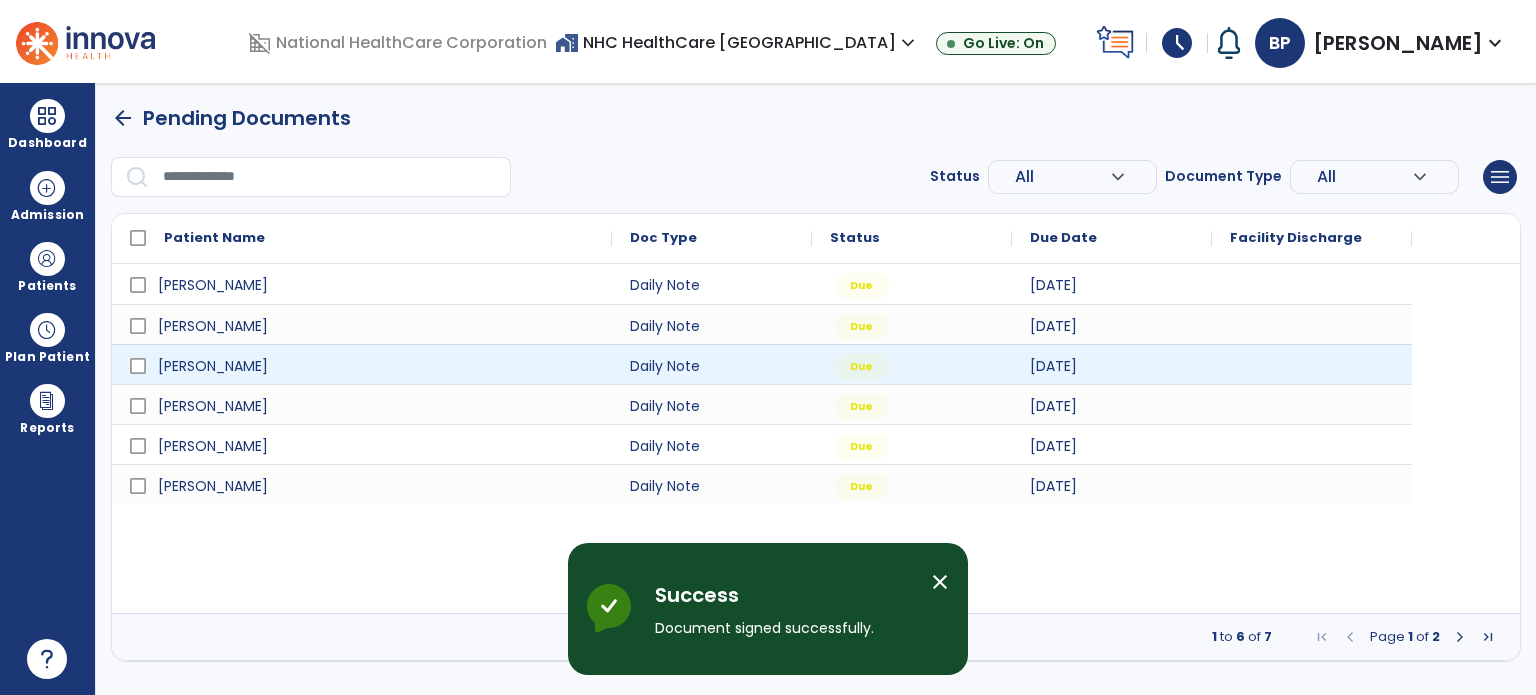 scroll, scrollTop: 0, scrollLeft: 0, axis: both 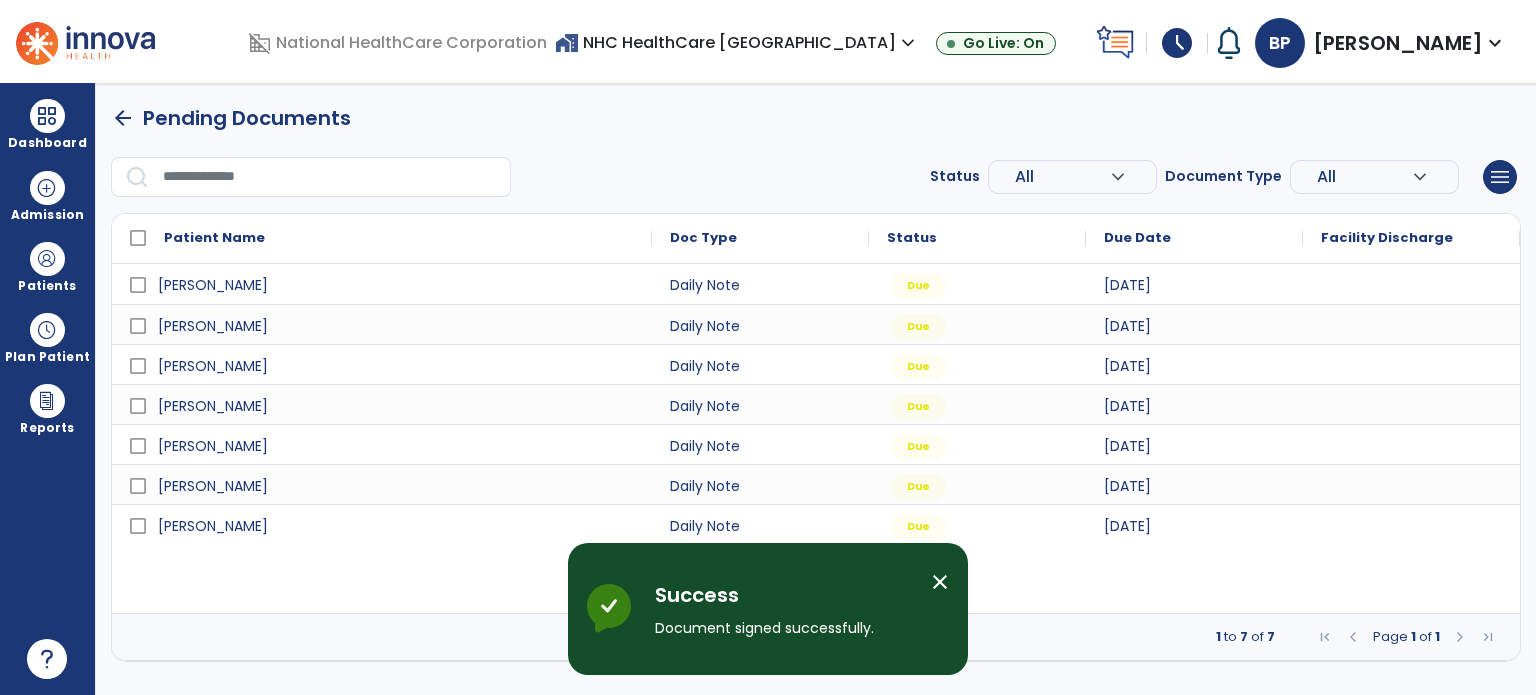 click on "close" at bounding box center (940, 582) 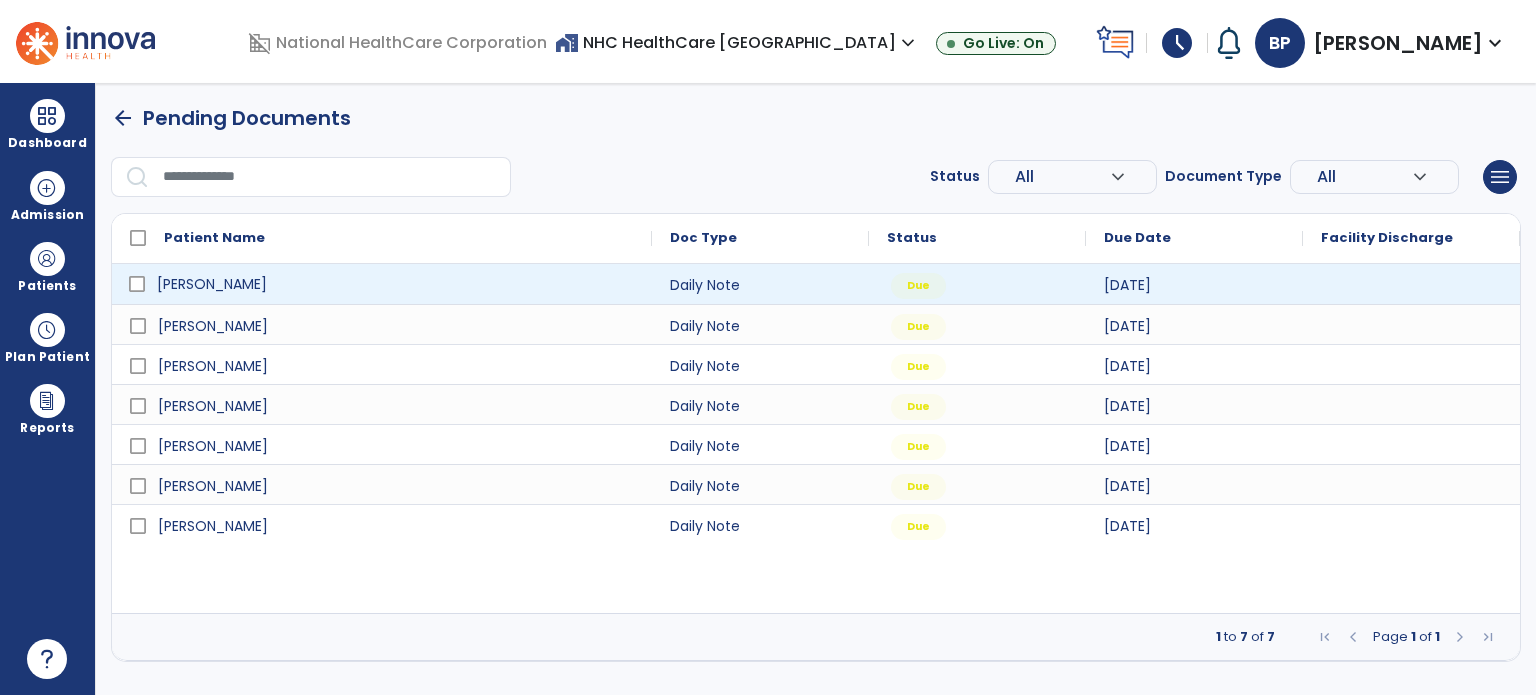 click on "[PERSON_NAME]" at bounding box center (396, 284) 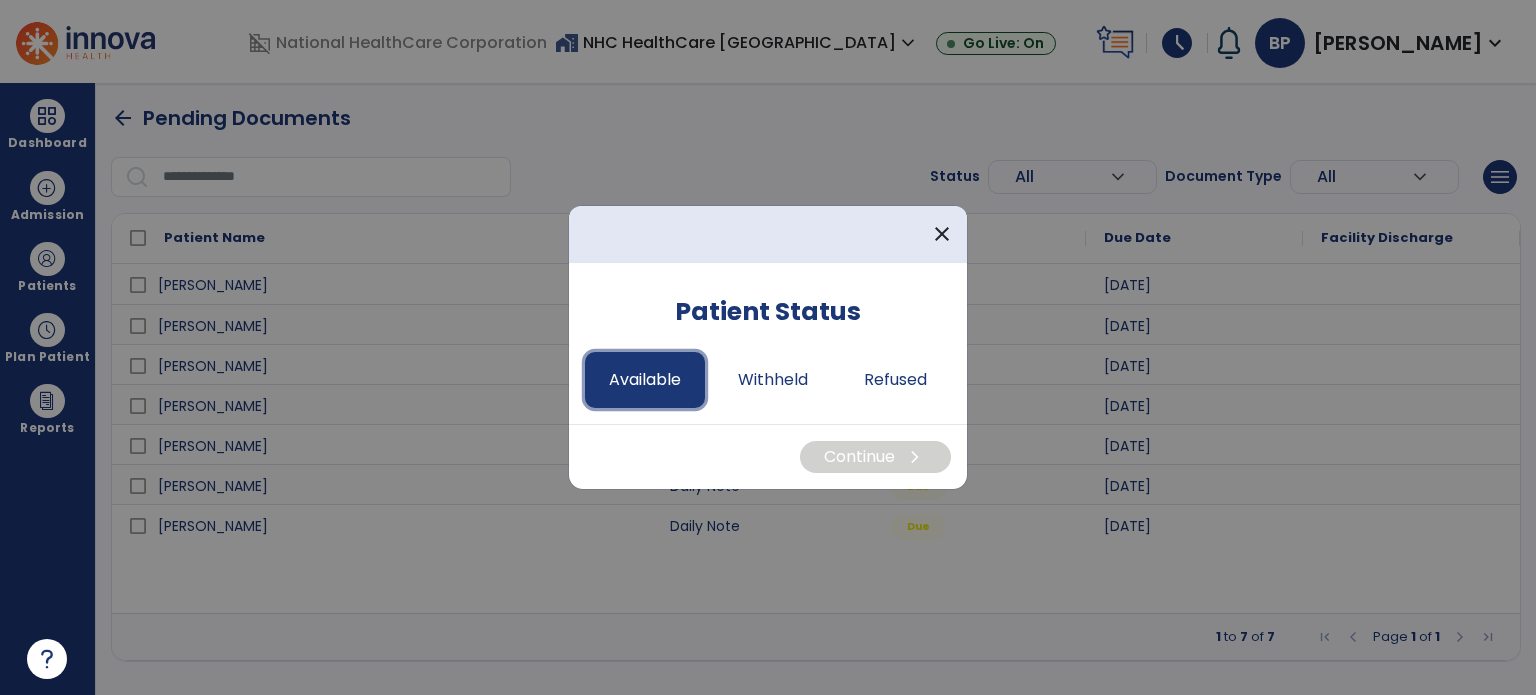 click on "Available" at bounding box center (645, 380) 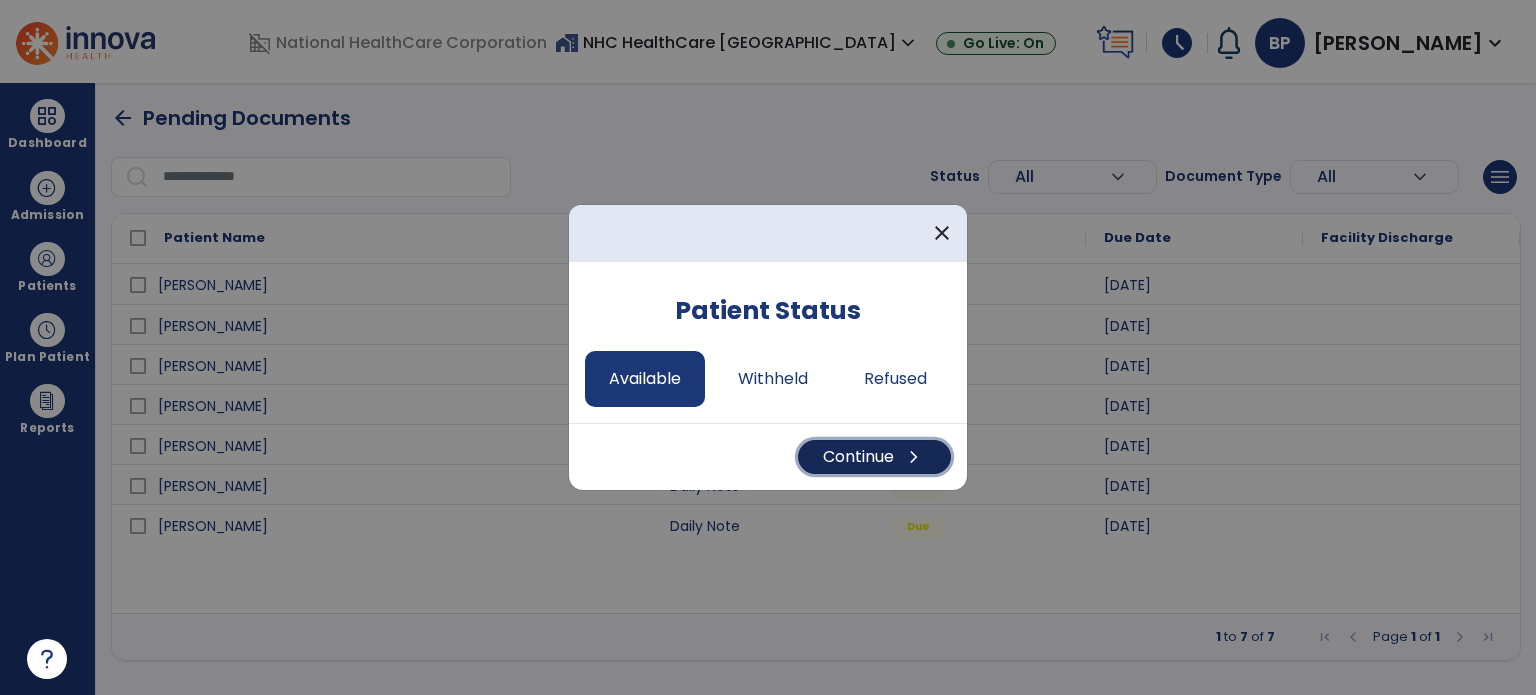 click on "Continue   chevron_right" at bounding box center [874, 457] 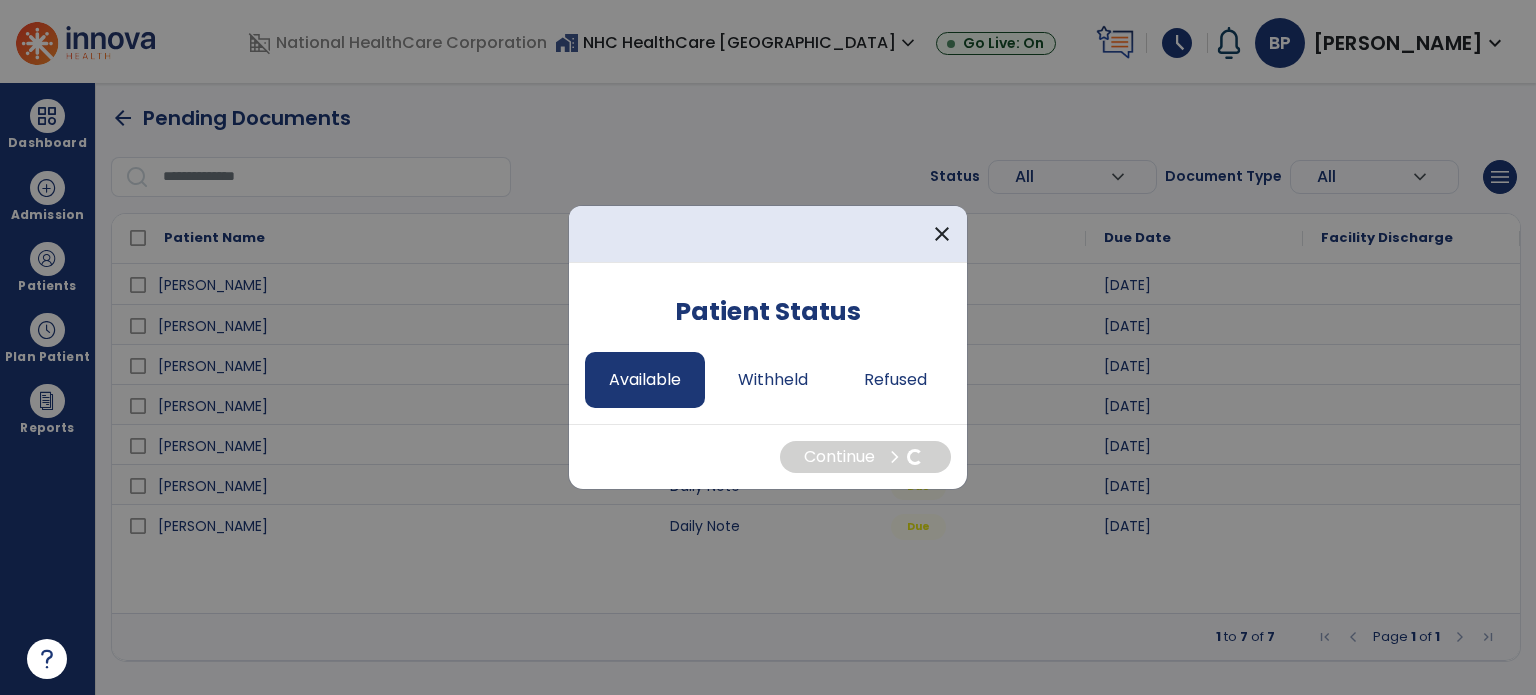 select on "*" 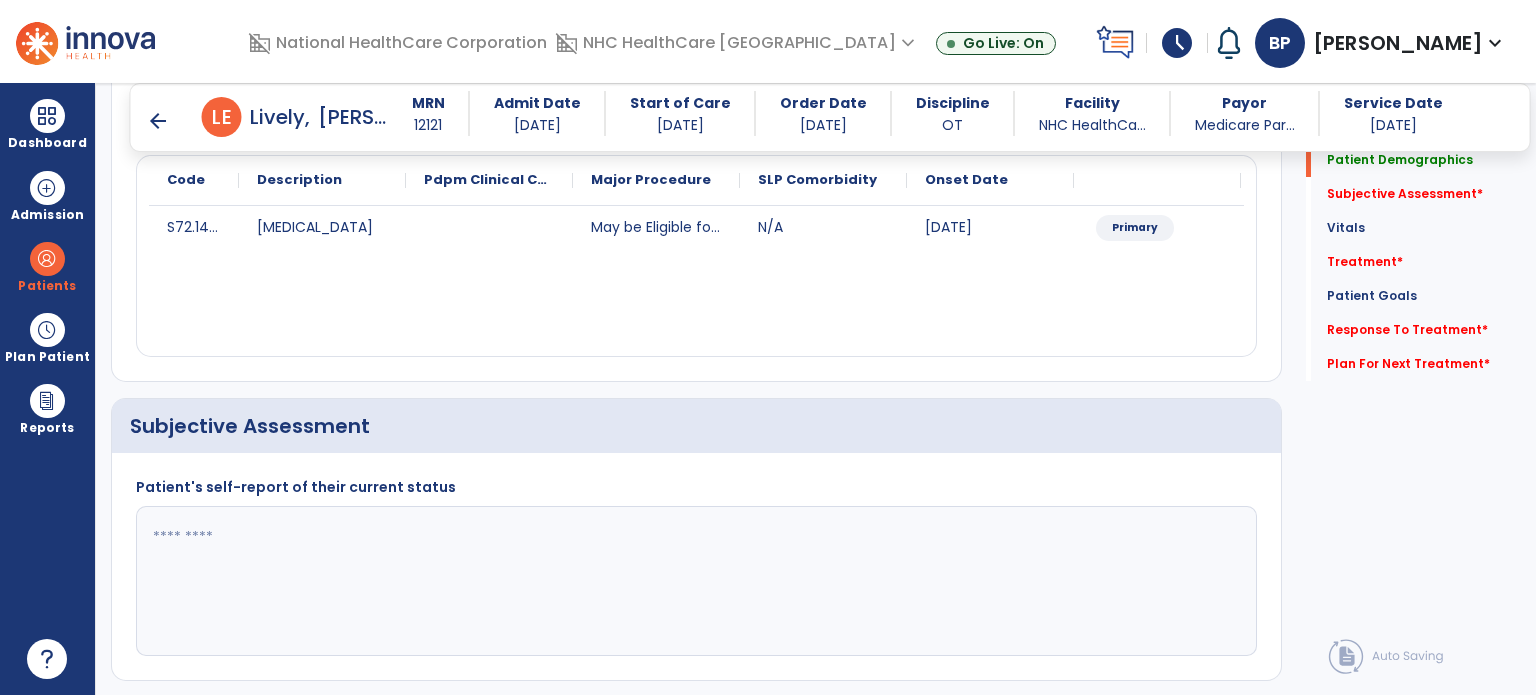 scroll, scrollTop: 240, scrollLeft: 0, axis: vertical 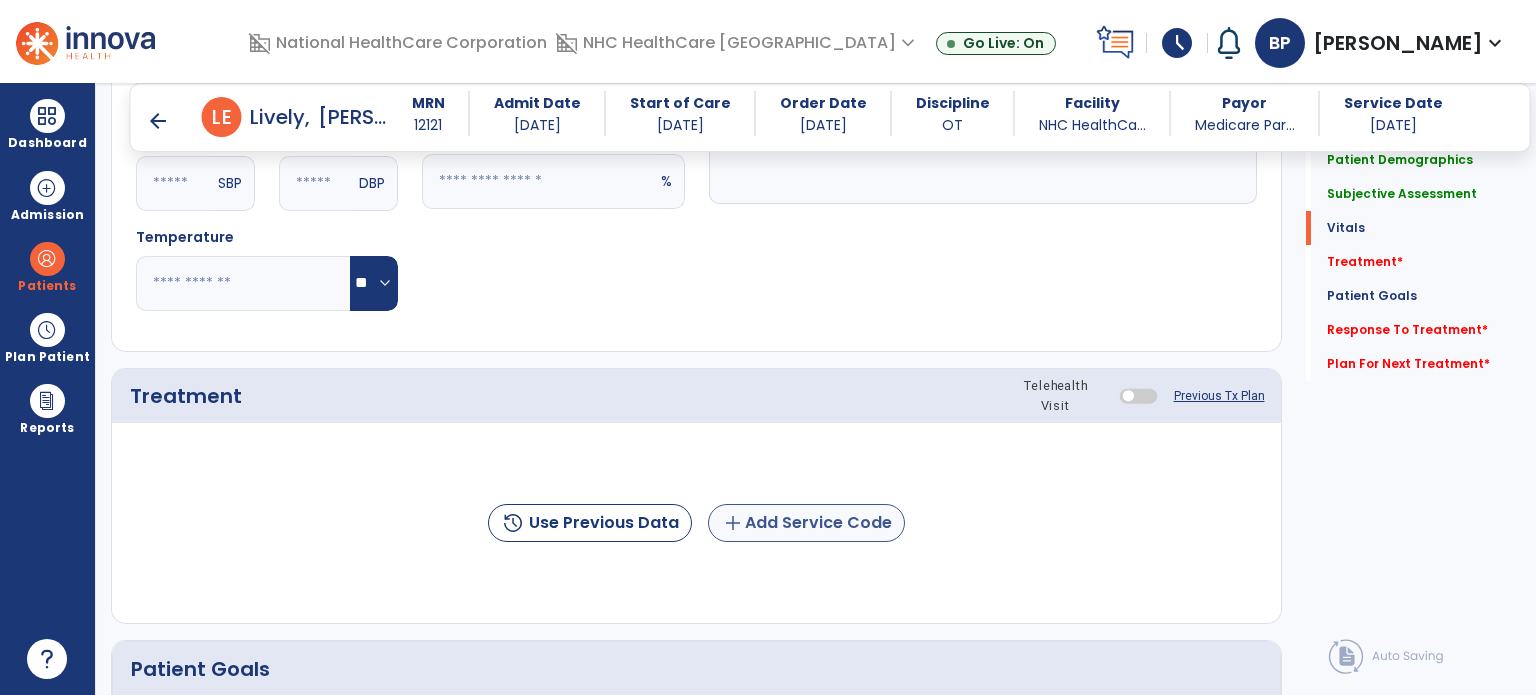 type on "**********" 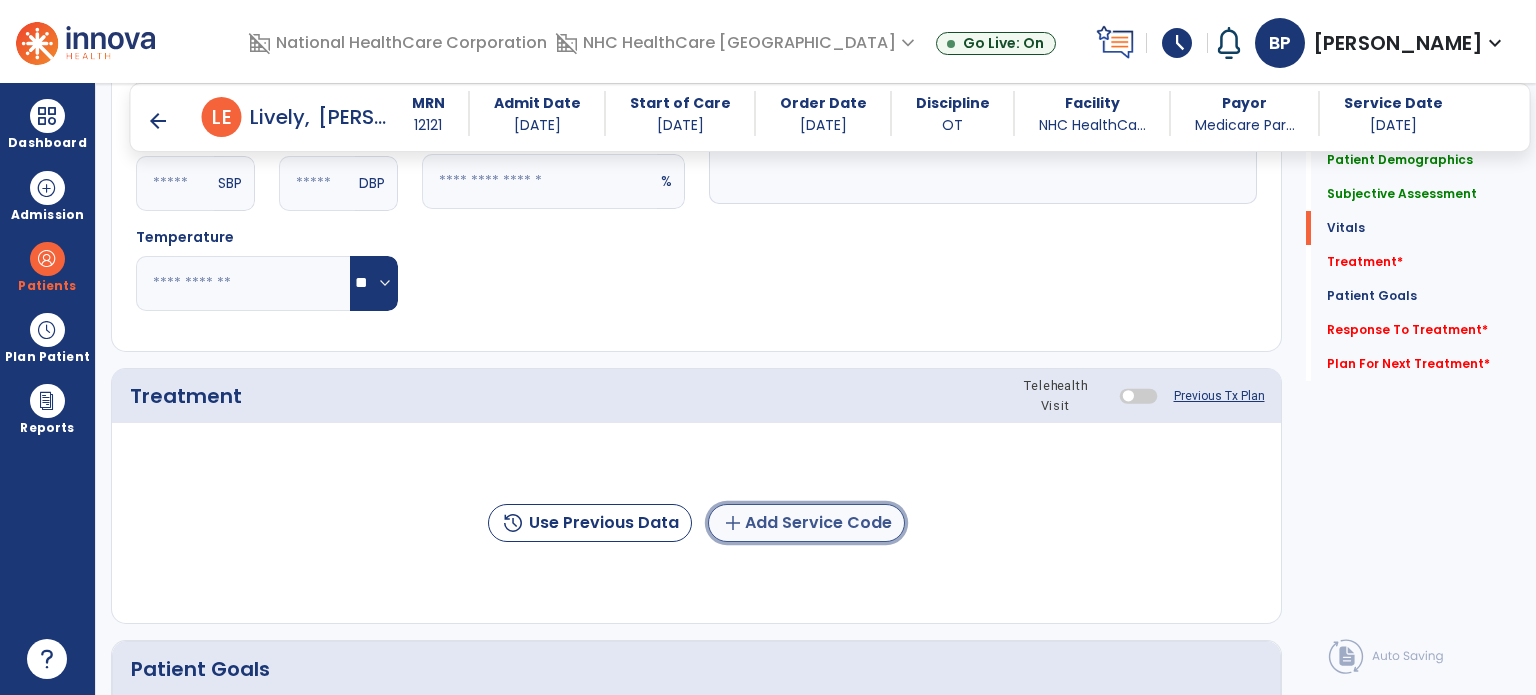 click on "add  Add Service Code" 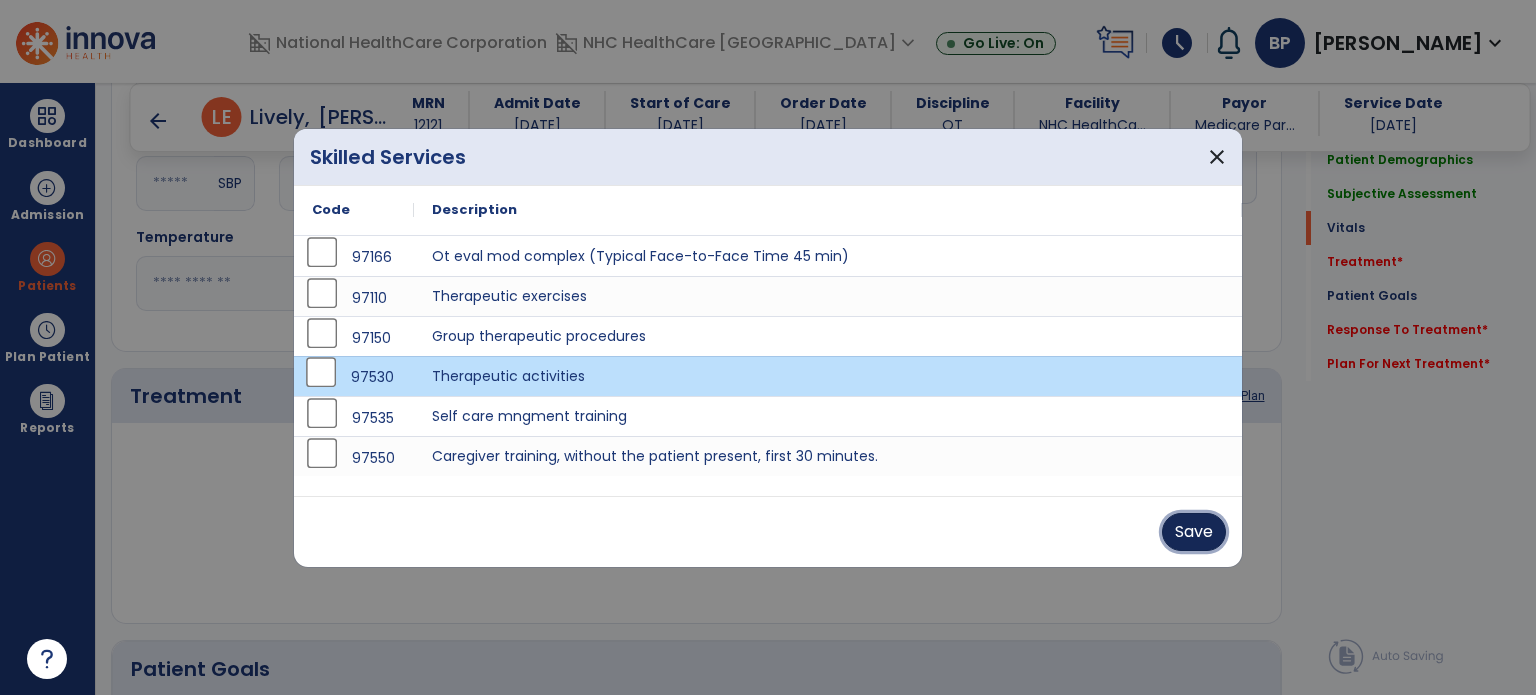 click on "Save" at bounding box center [1194, 532] 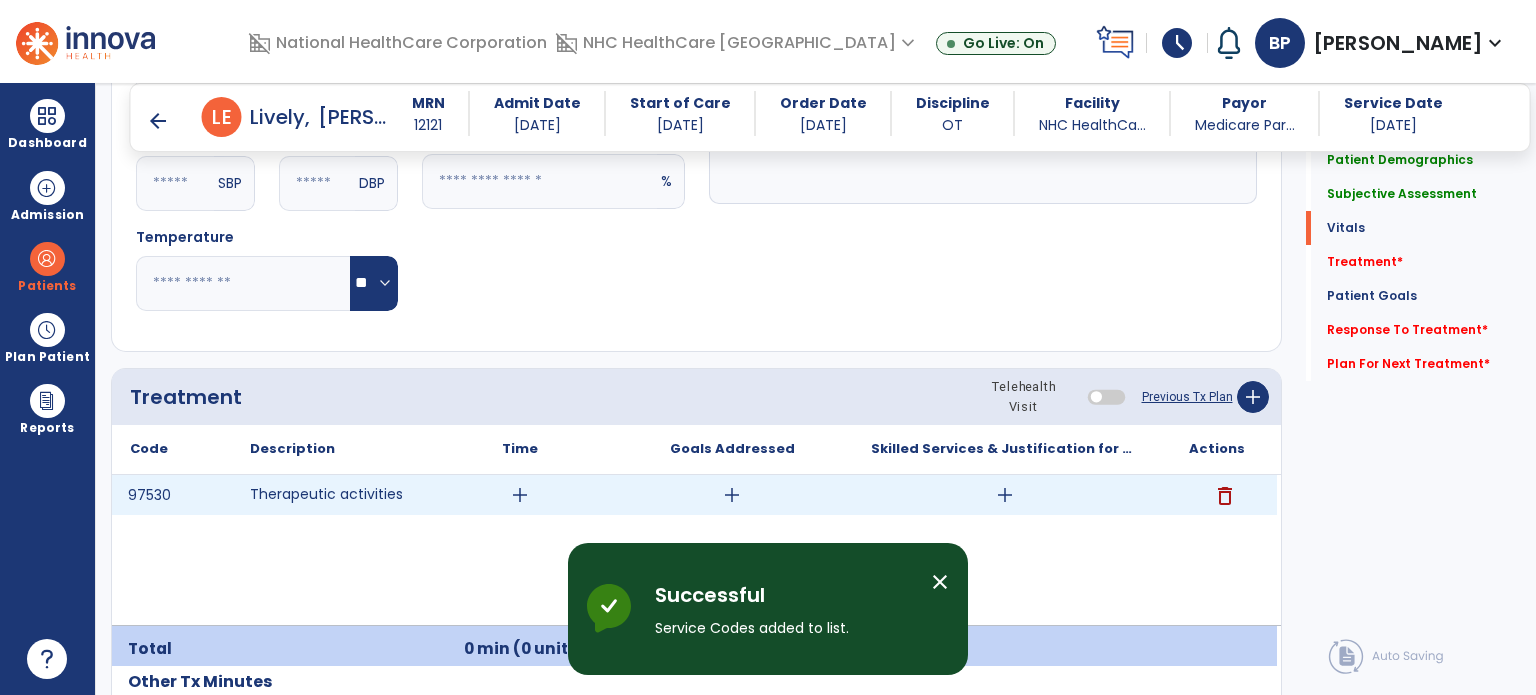click on "add" at bounding box center [520, 495] 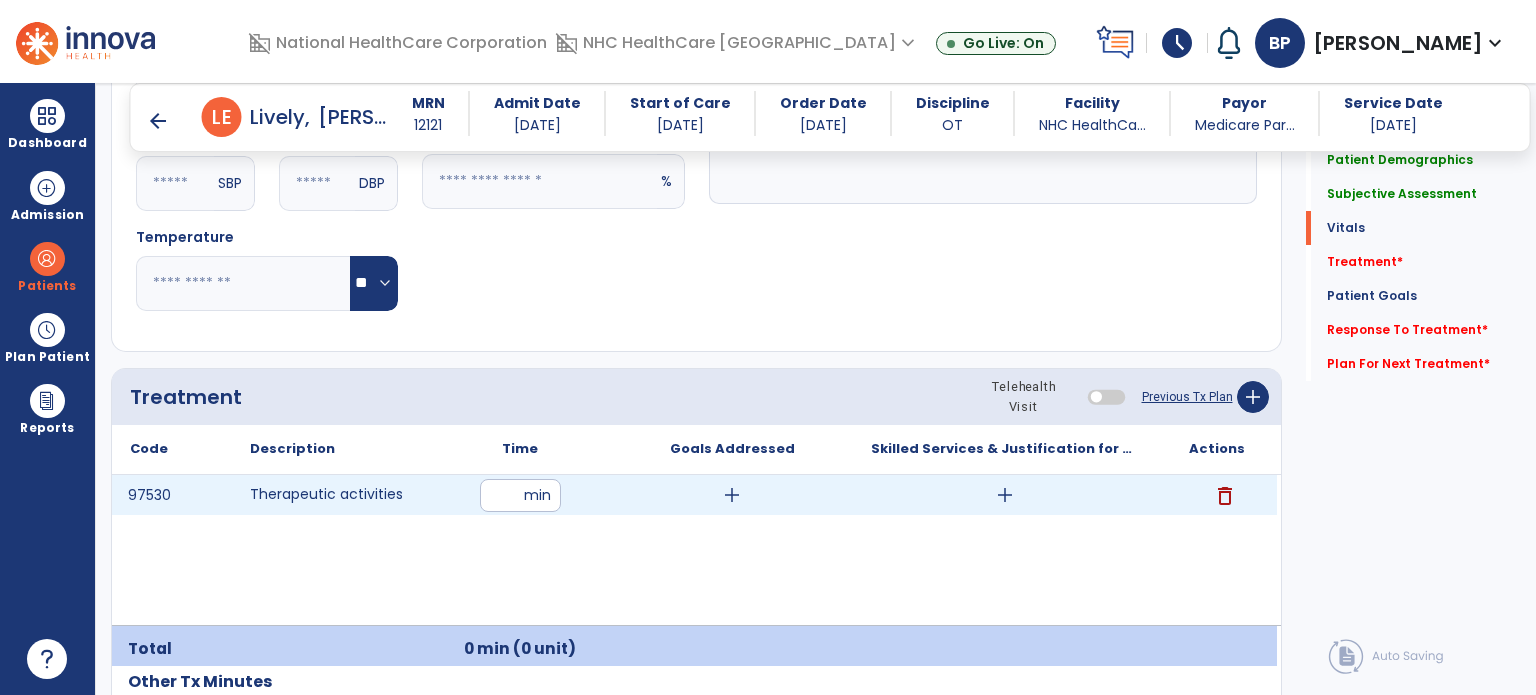type on "*" 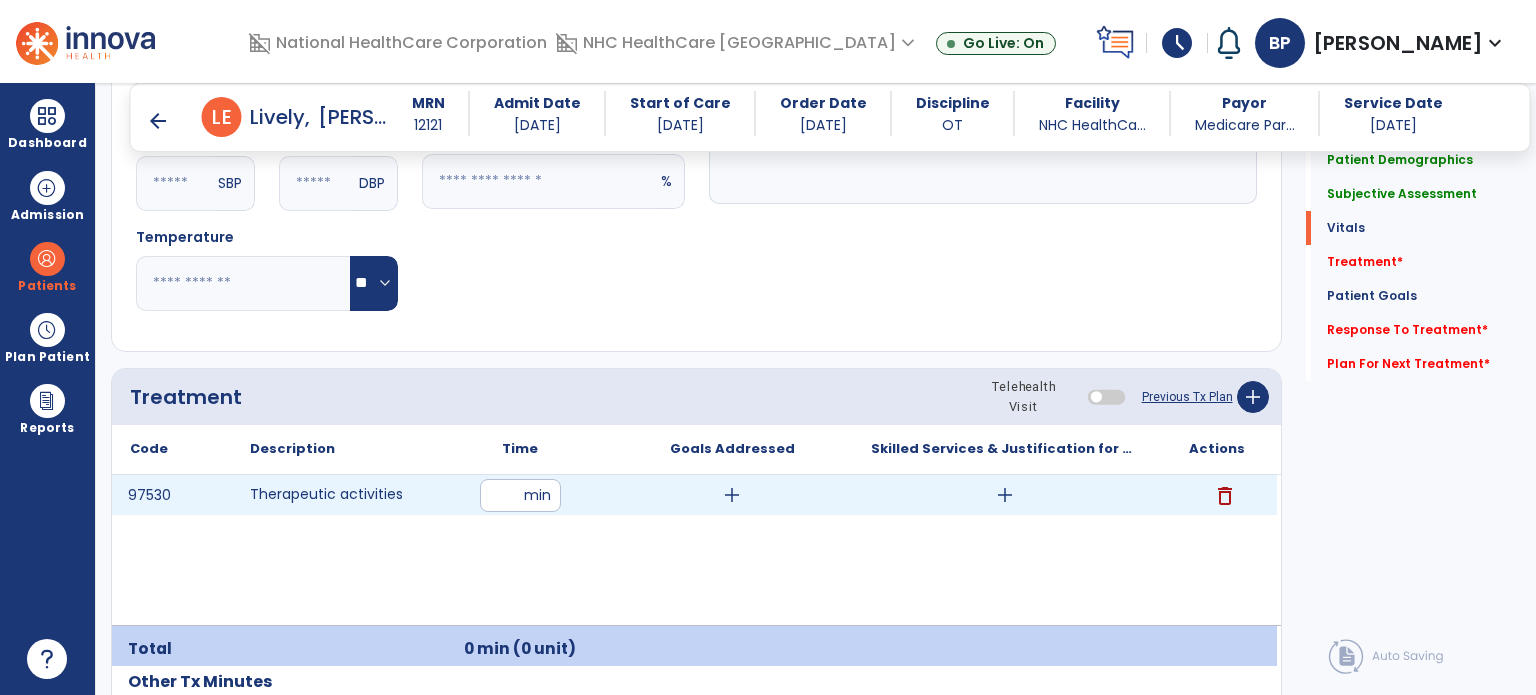 type on "**" 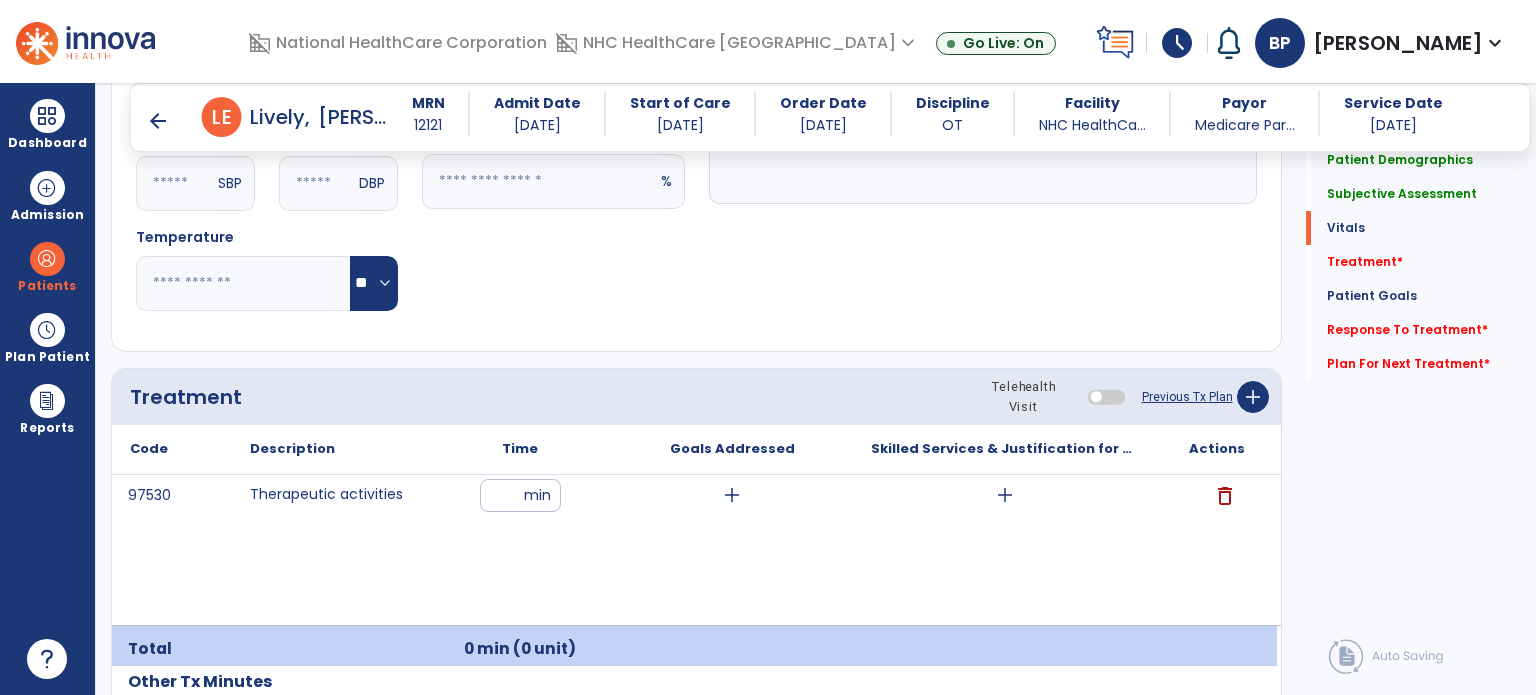 click on "97530  Therapeutic activities  ** min add add delete" at bounding box center [694, 550] 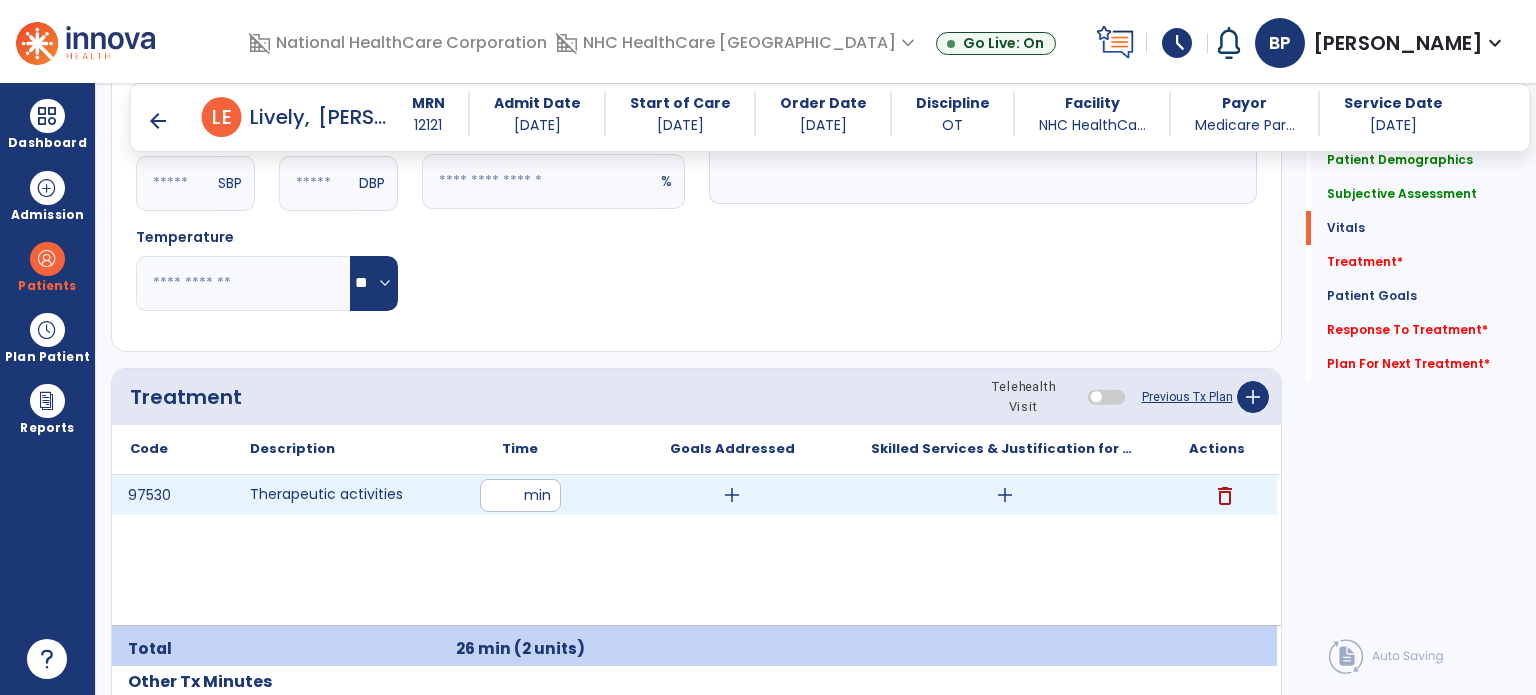 click on "add" at bounding box center [1005, 495] 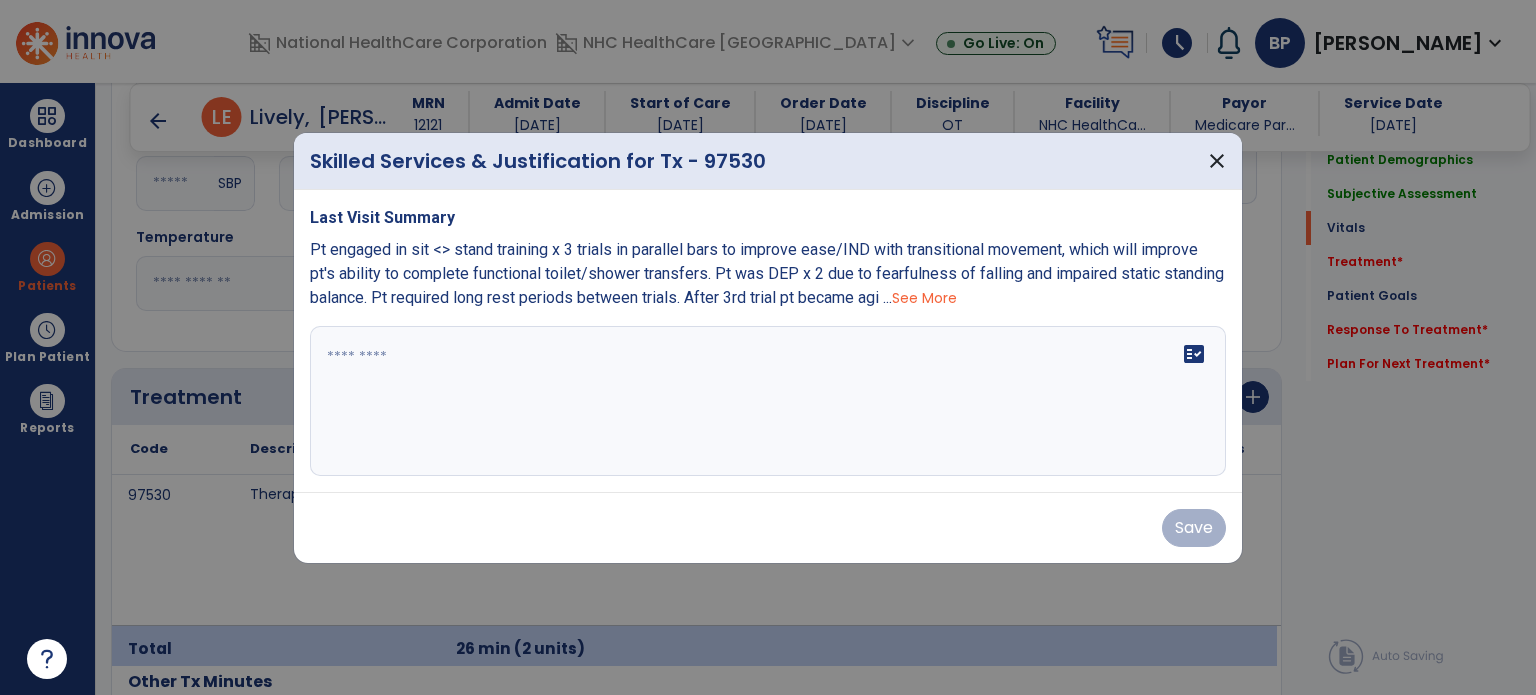 click at bounding box center [768, 401] 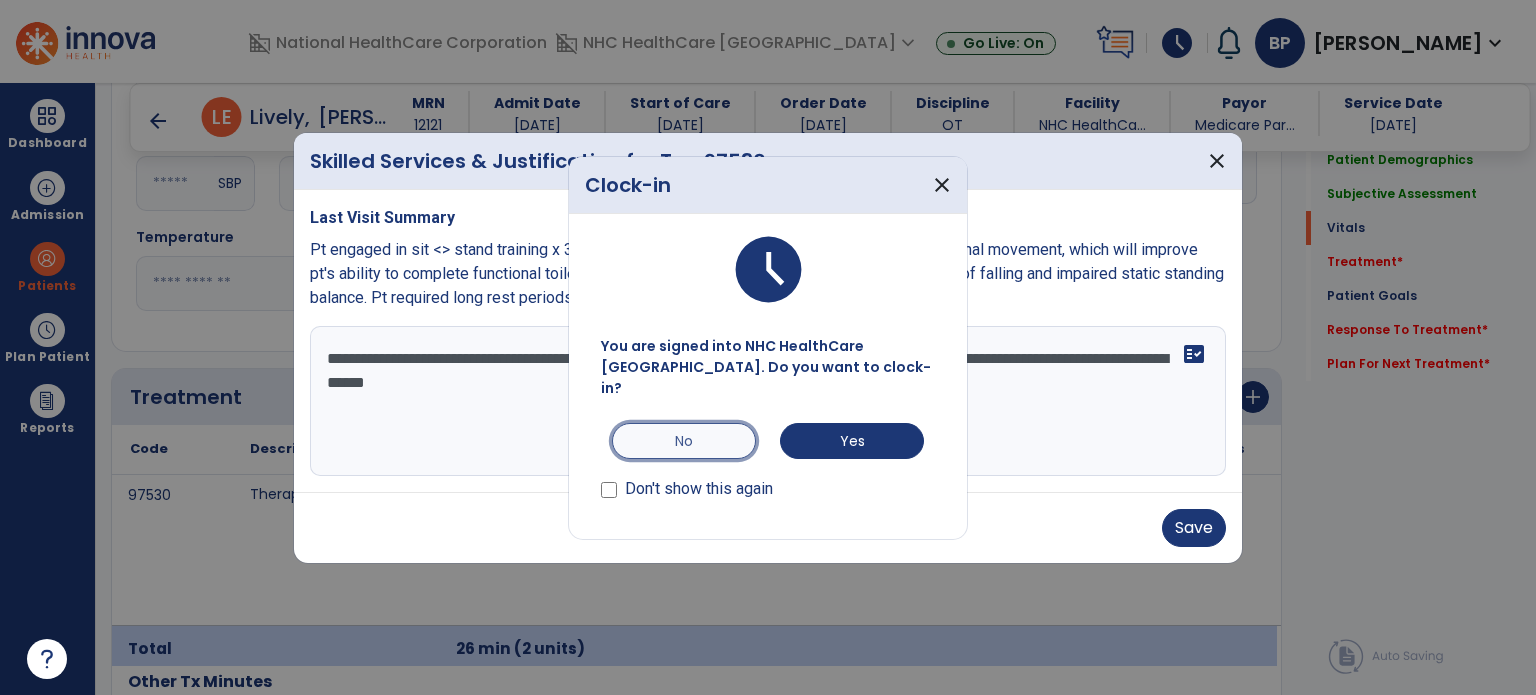 click on "No" at bounding box center (684, 441) 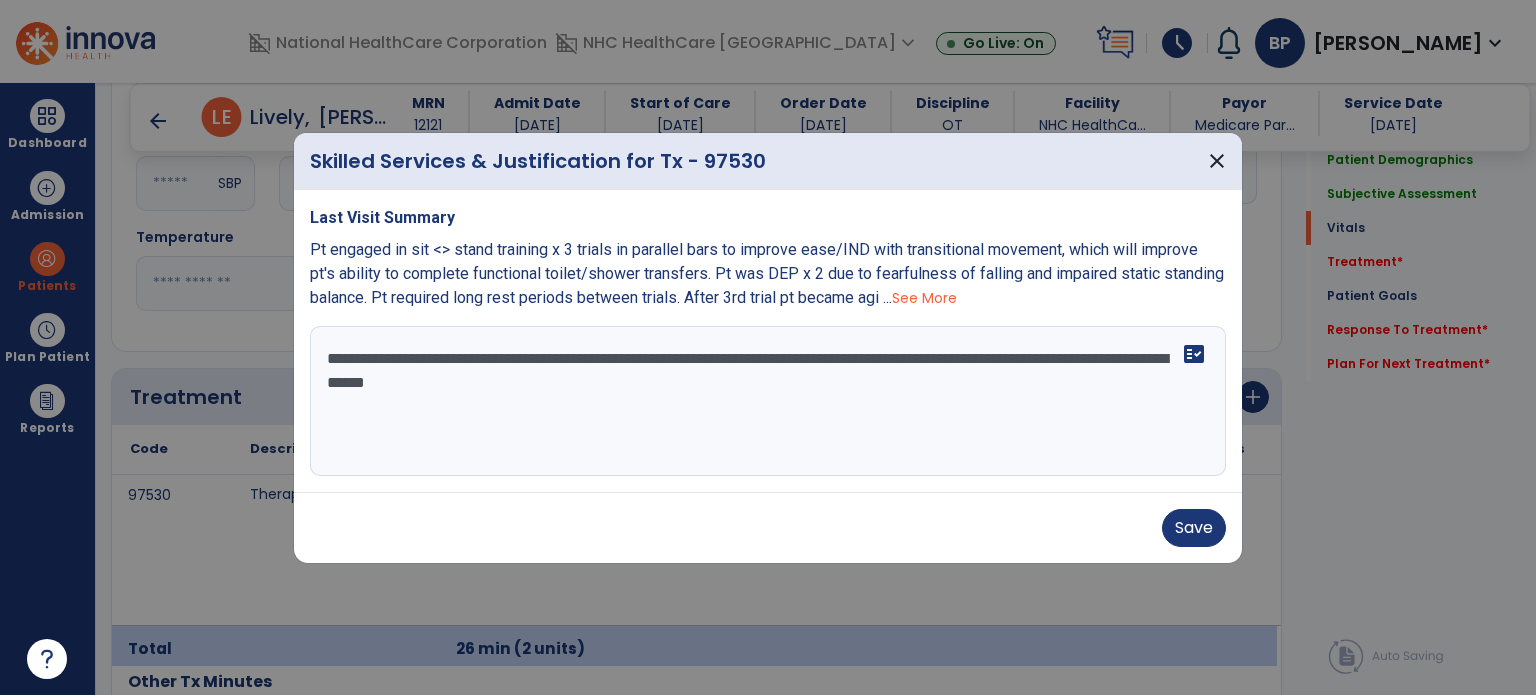 click on "**********" at bounding box center (768, 401) 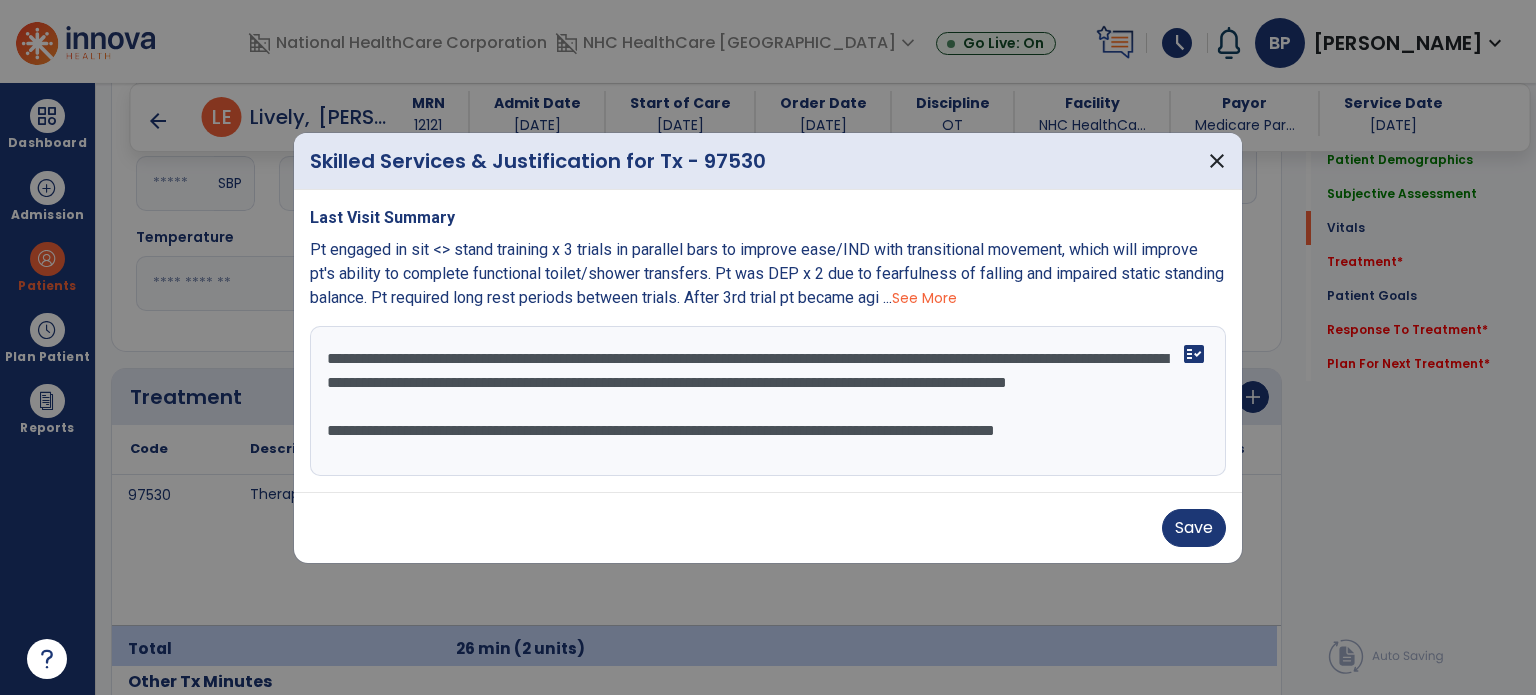scroll, scrollTop: 15, scrollLeft: 0, axis: vertical 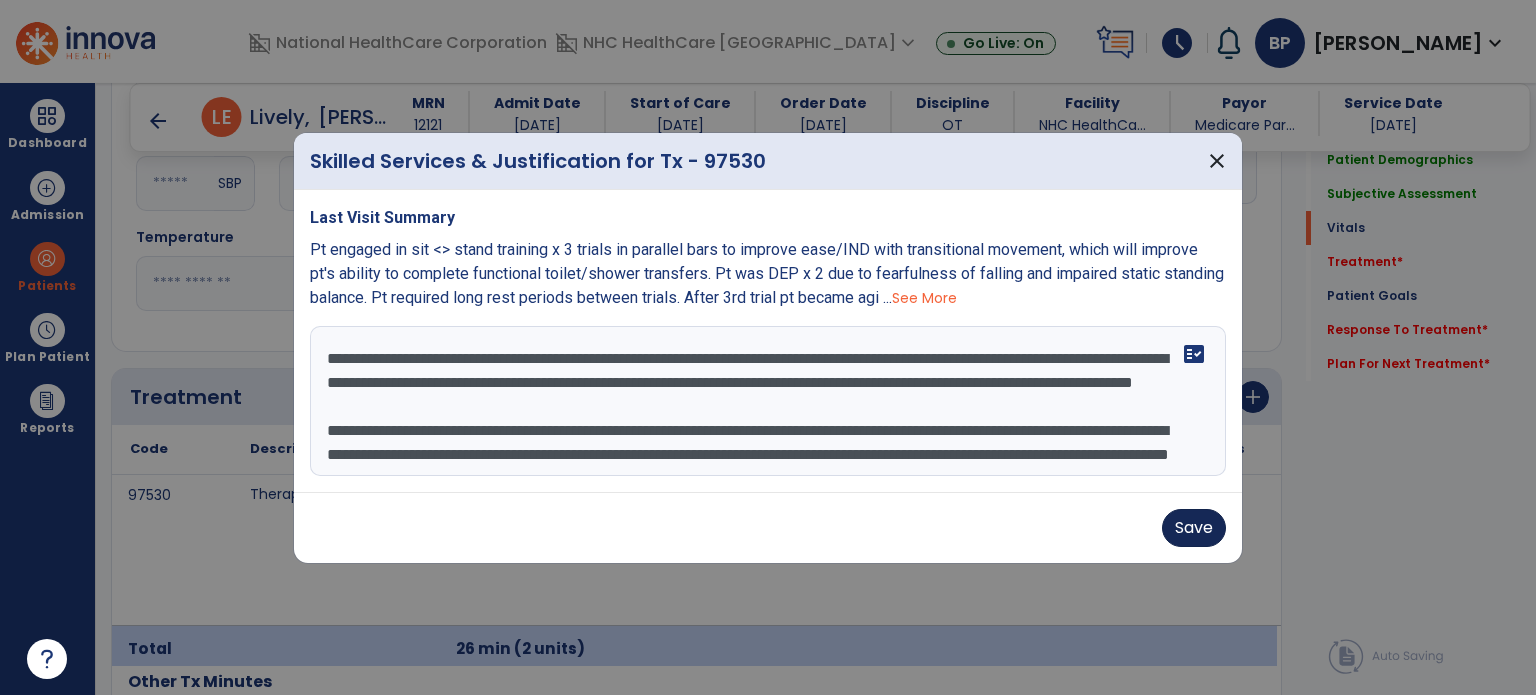 type on "**********" 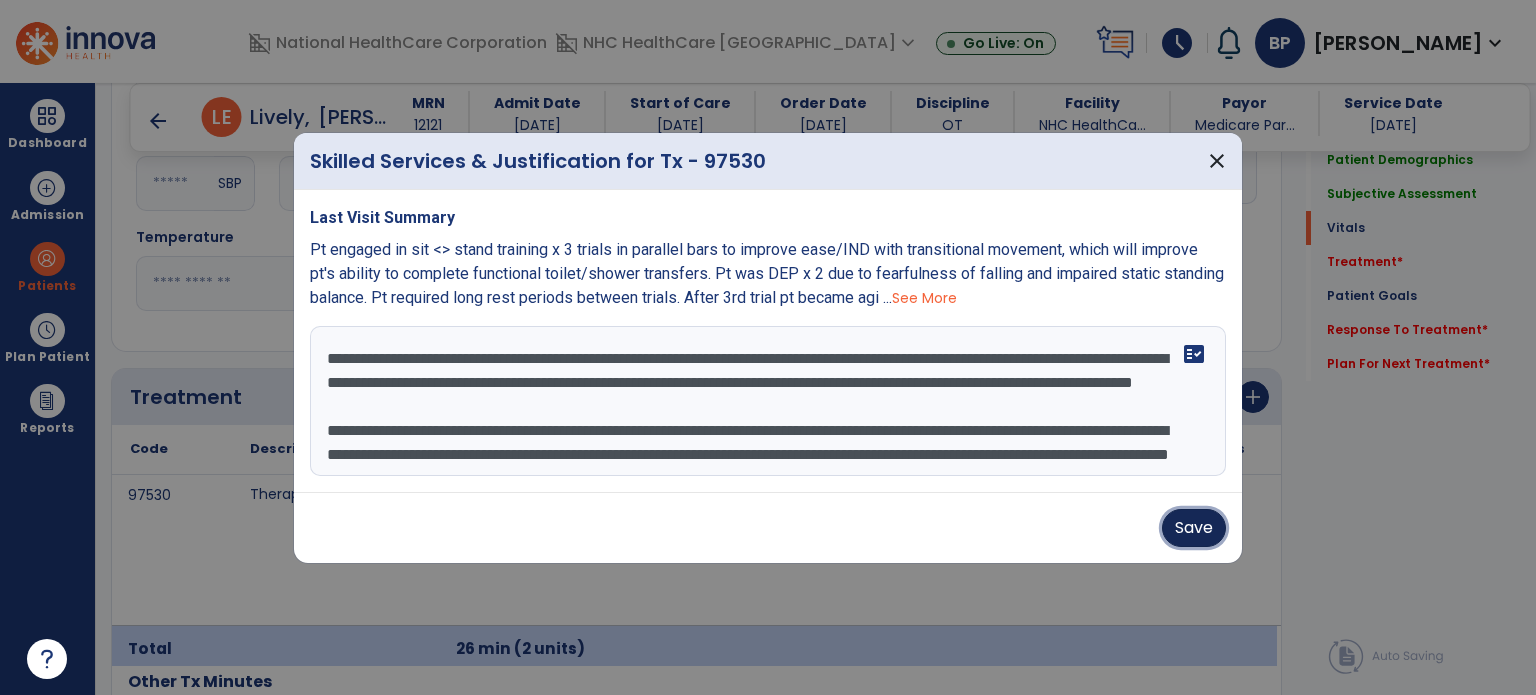 click on "Save" at bounding box center [1194, 528] 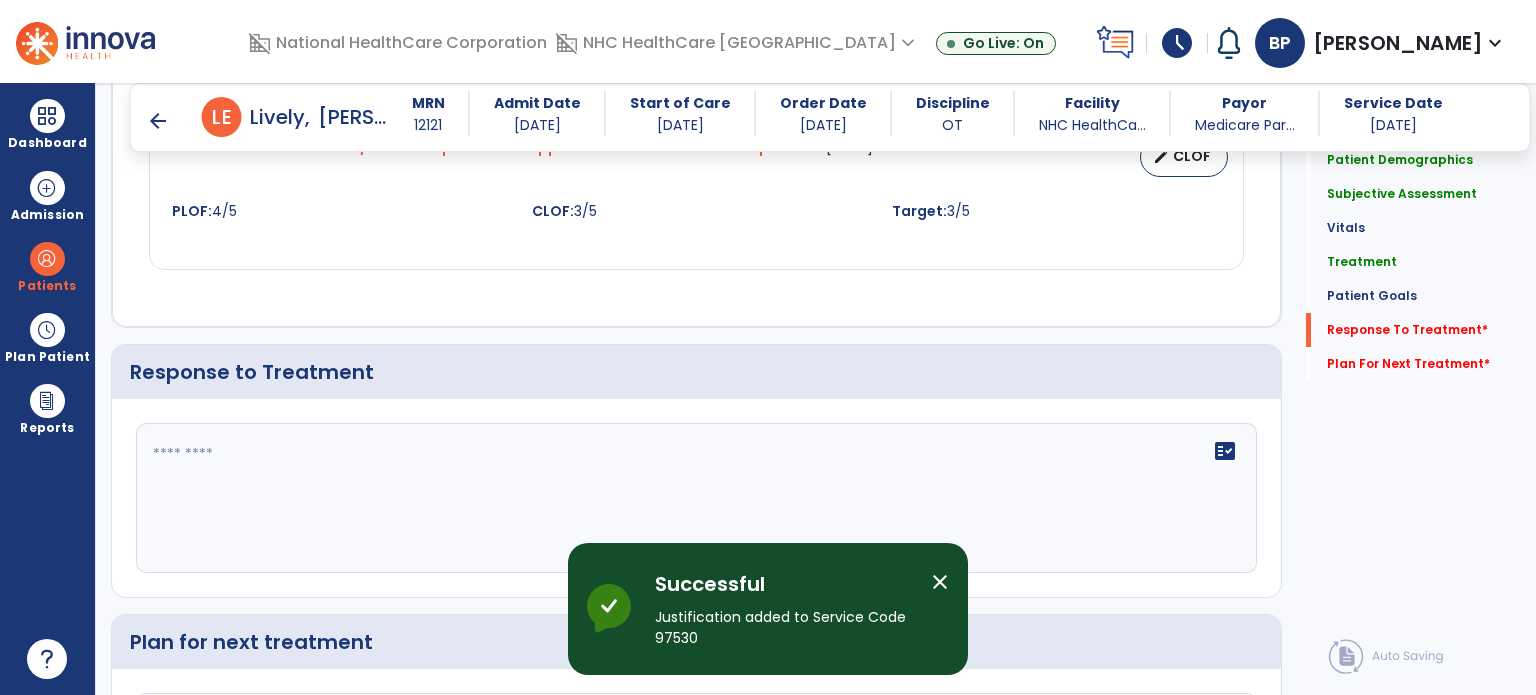 scroll, scrollTop: 2202, scrollLeft: 0, axis: vertical 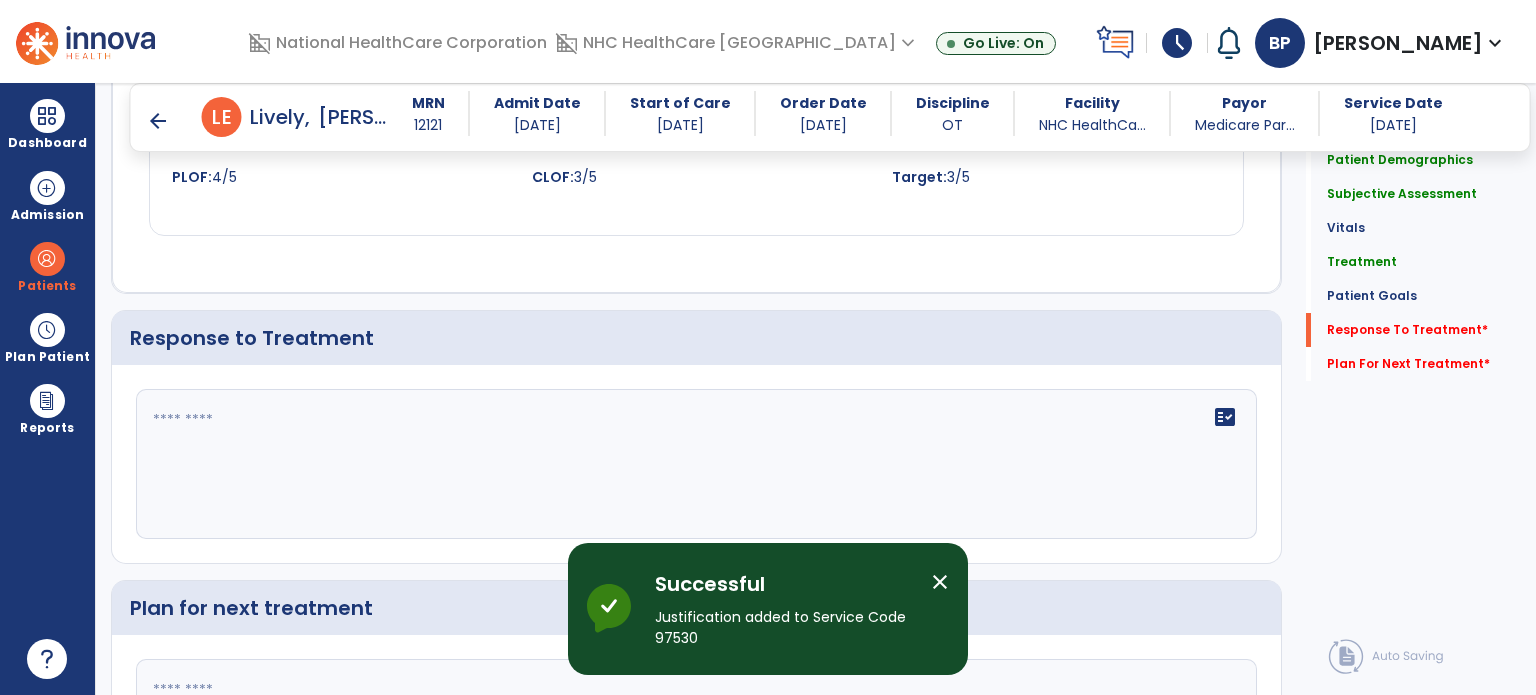 click on "fact_check" 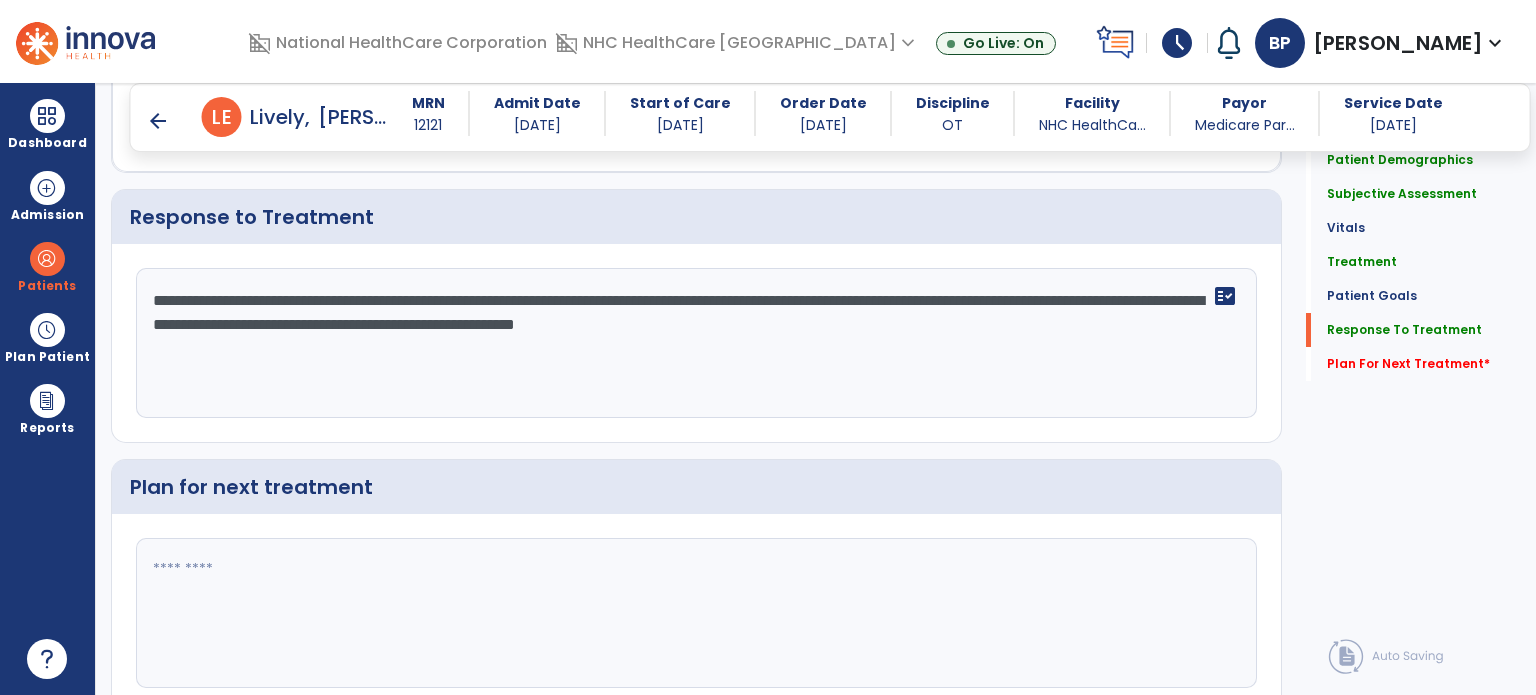 scroll, scrollTop: 2399, scrollLeft: 0, axis: vertical 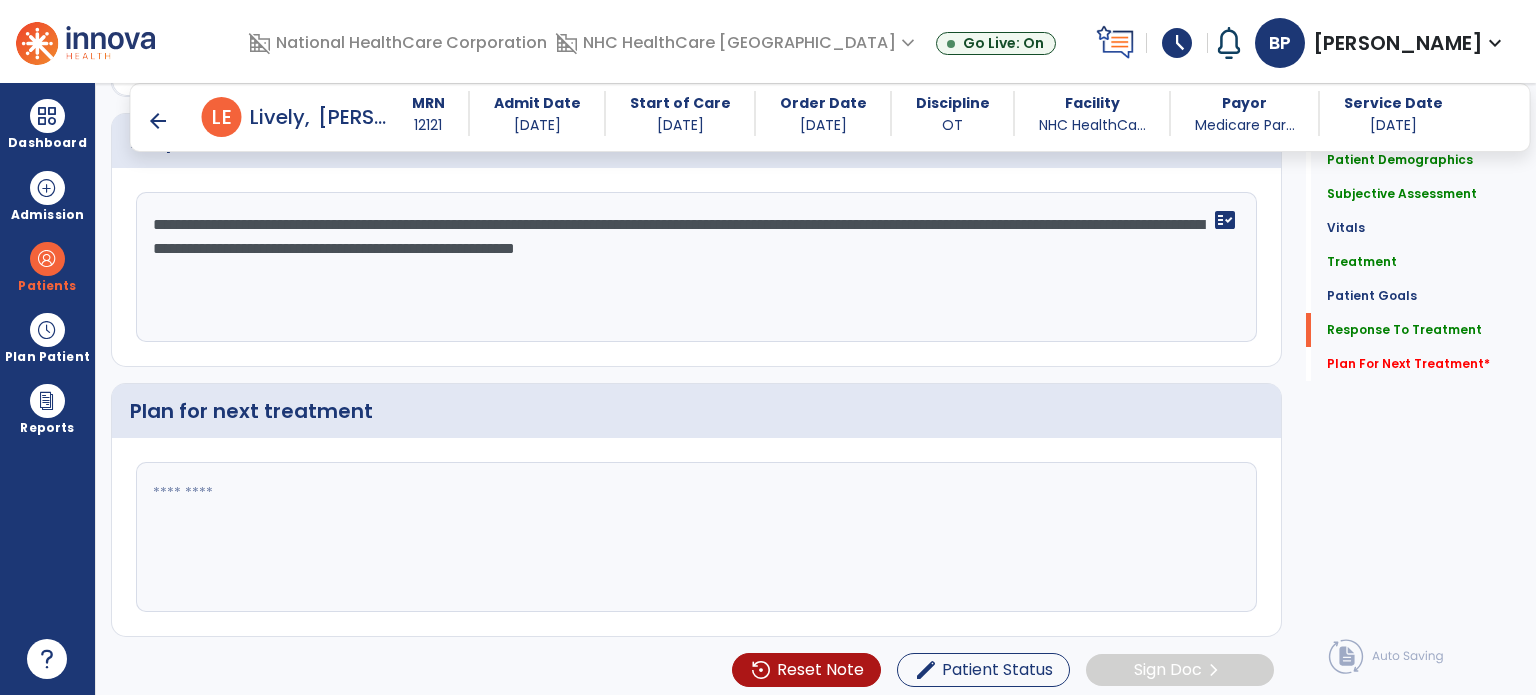 type on "**********" 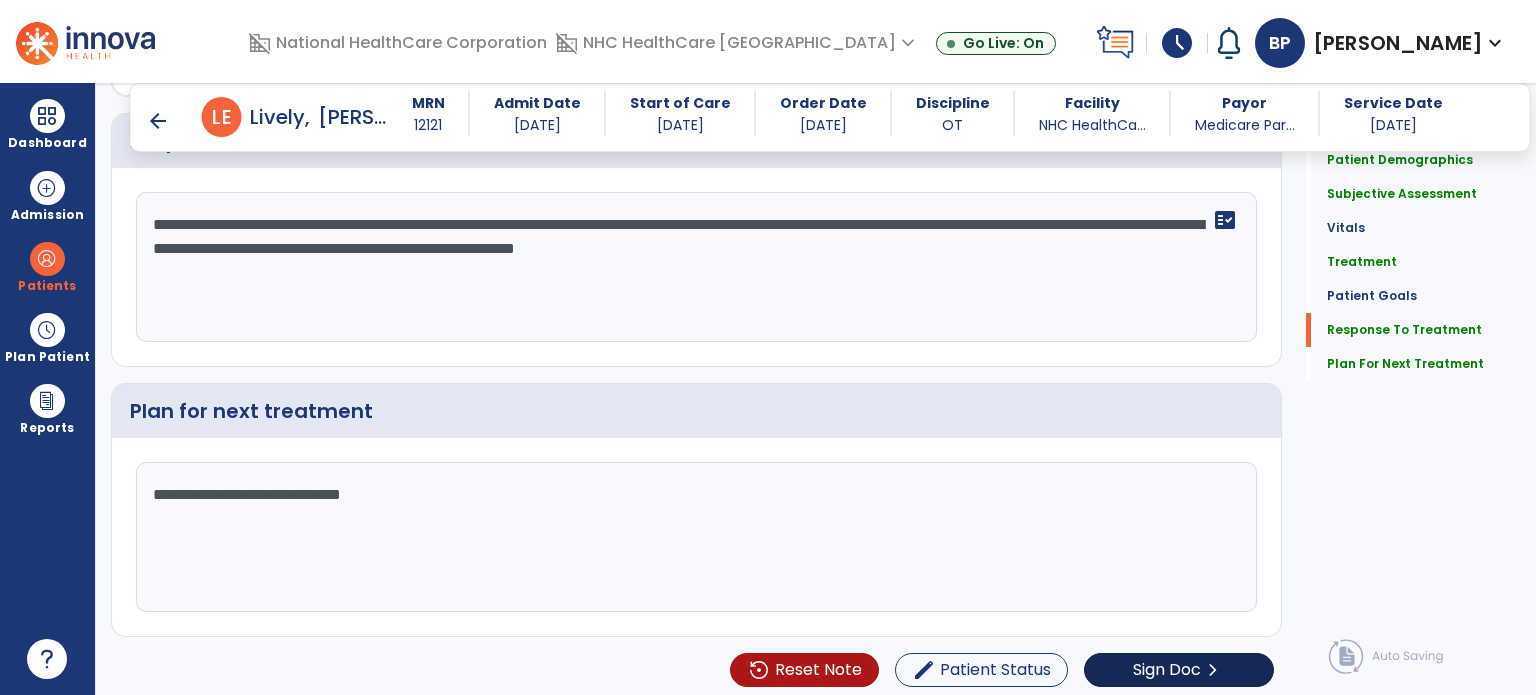 type on "**********" 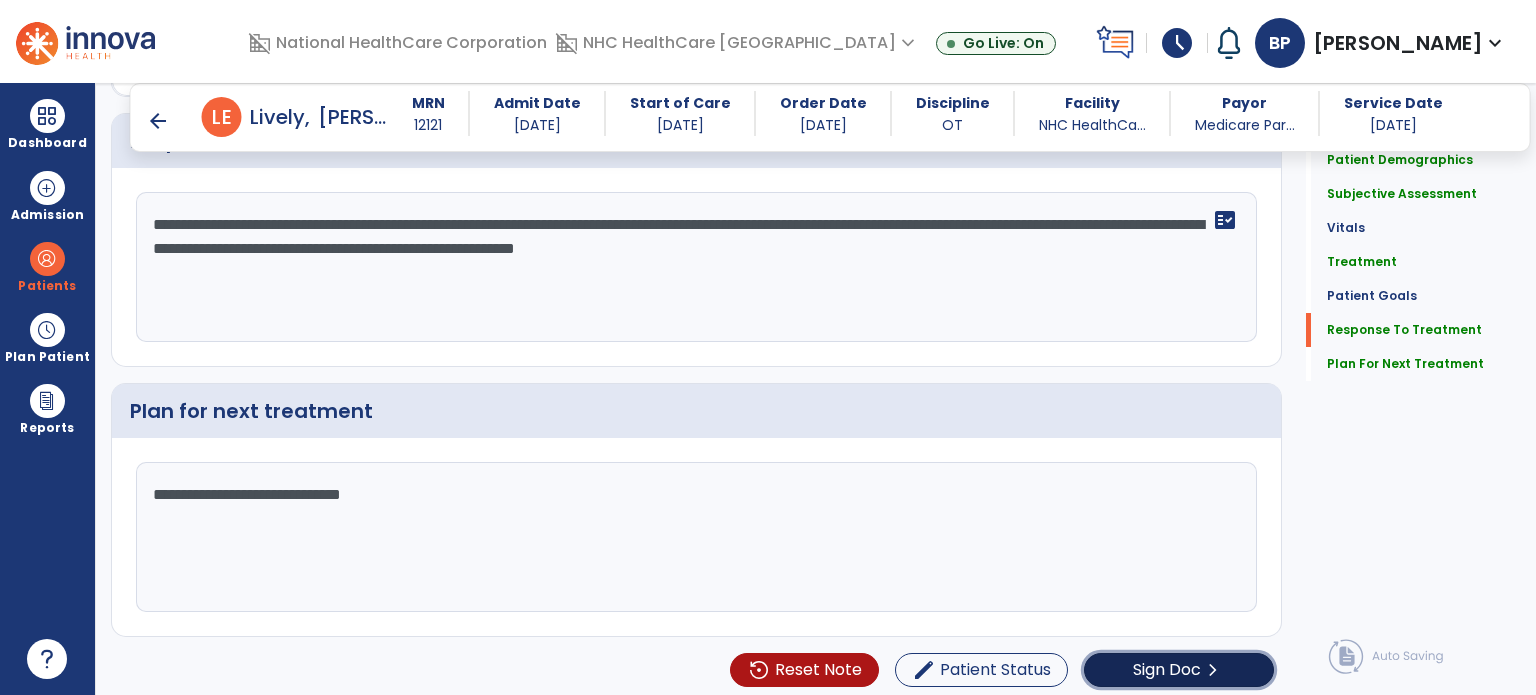 click on "Sign Doc" 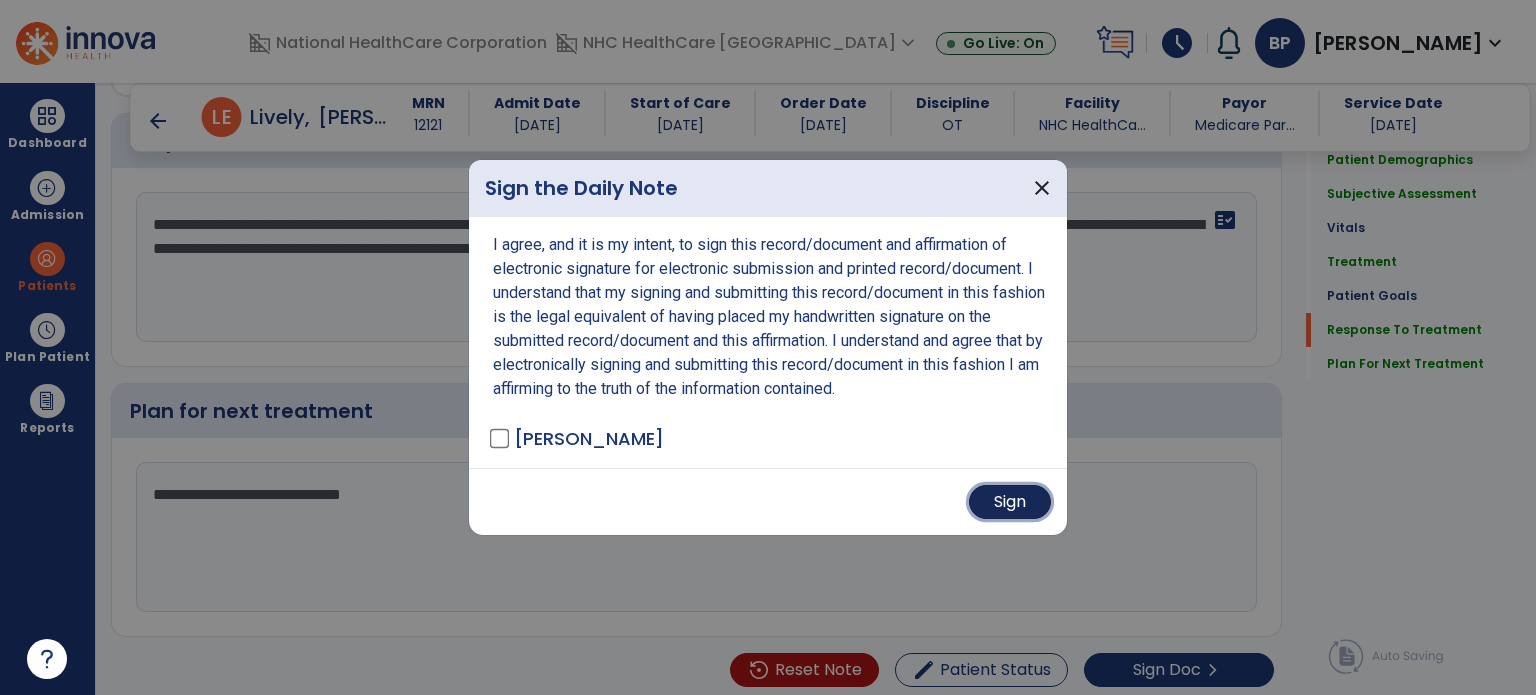 click on "Sign" at bounding box center [1010, 502] 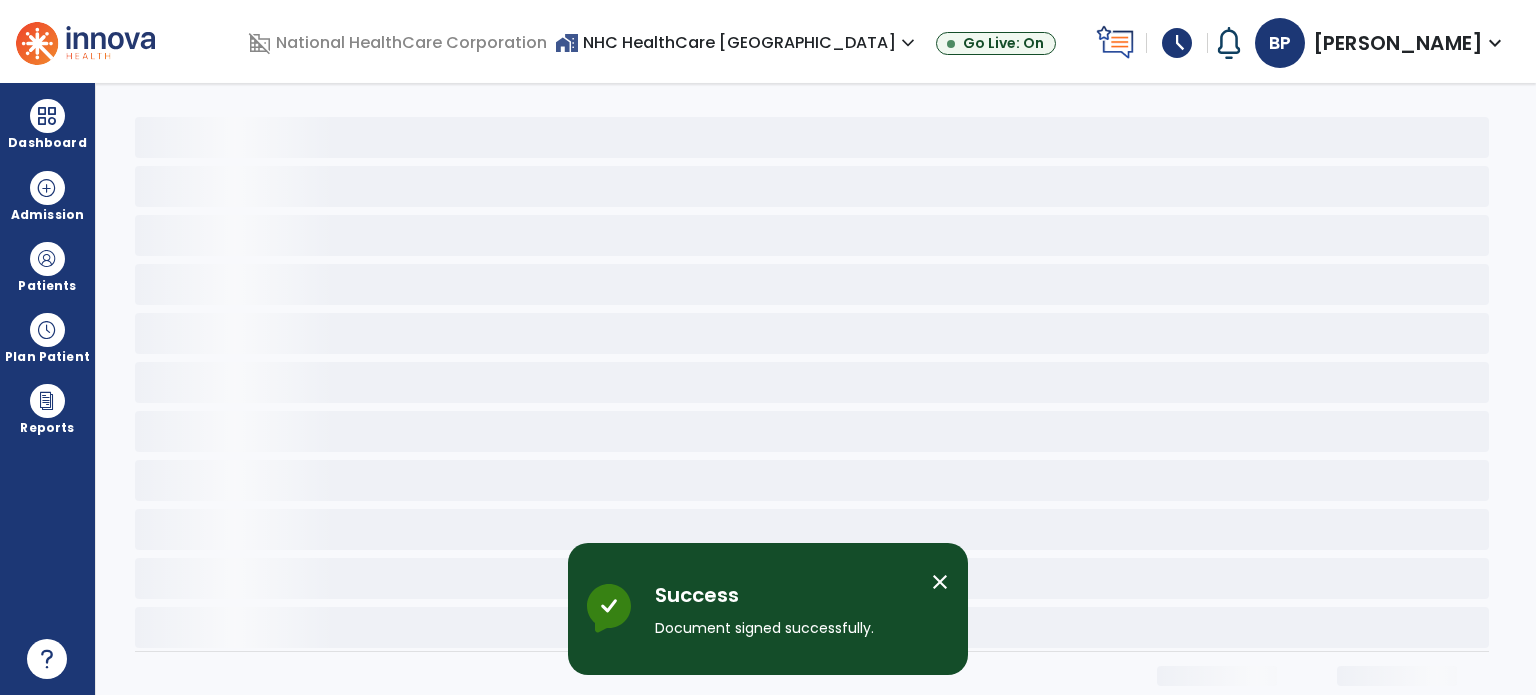 scroll, scrollTop: 0, scrollLeft: 0, axis: both 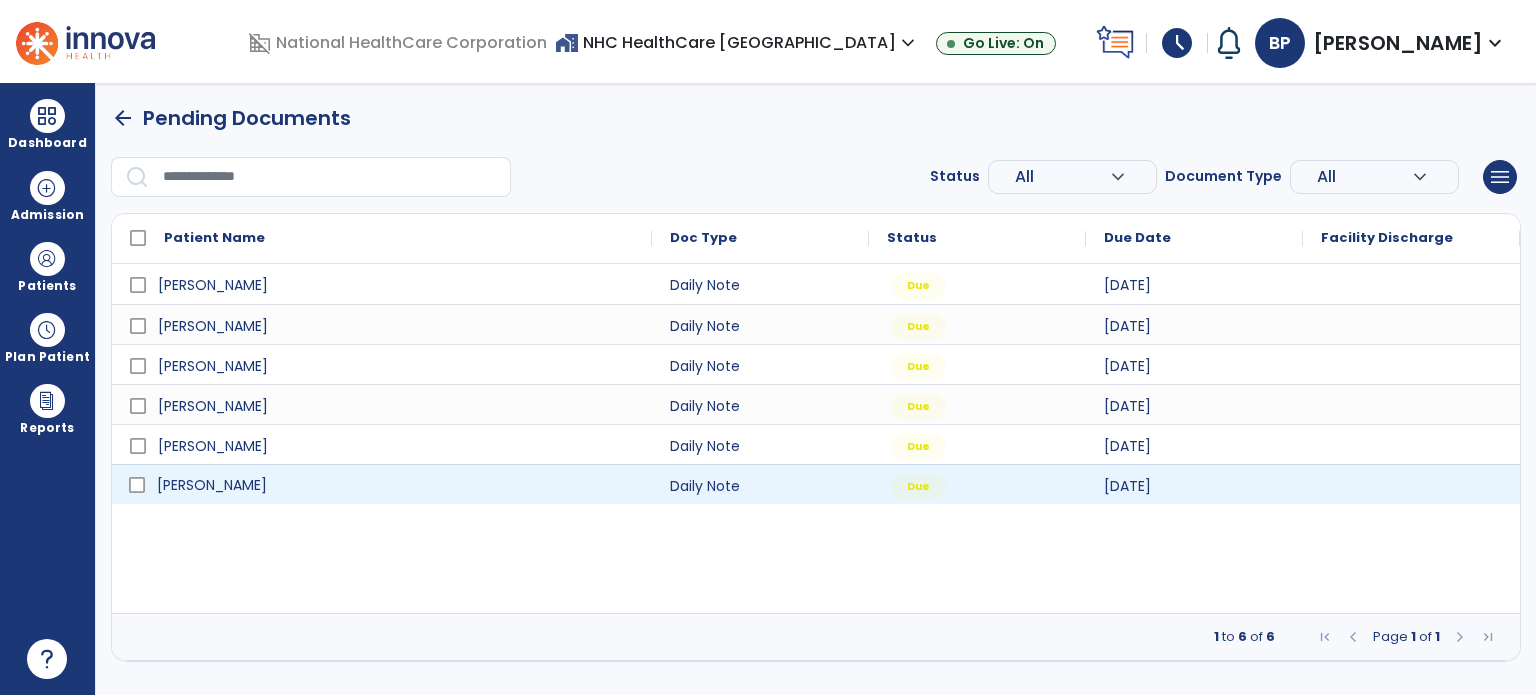 click on "[PERSON_NAME]" at bounding box center [396, 485] 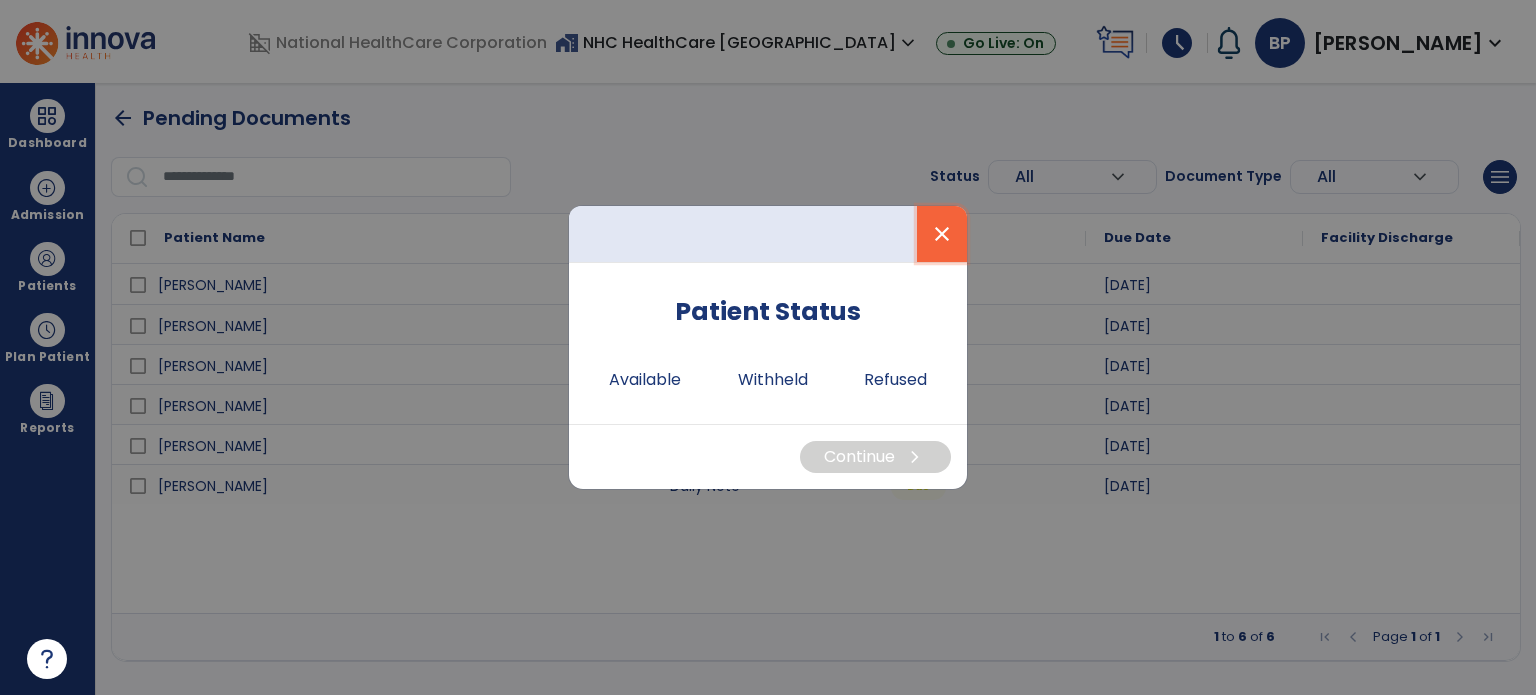click on "close" at bounding box center [942, 234] 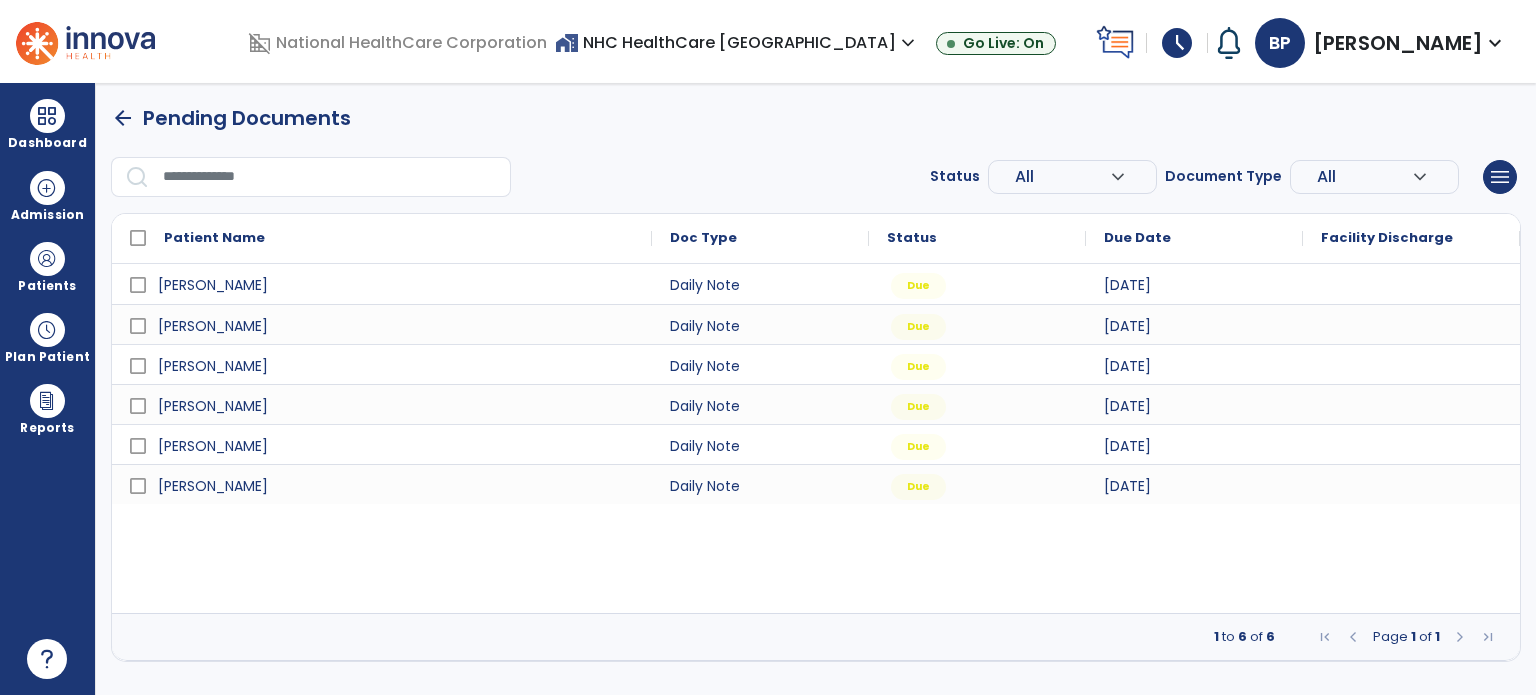 click on "arrow_back" at bounding box center [123, 118] 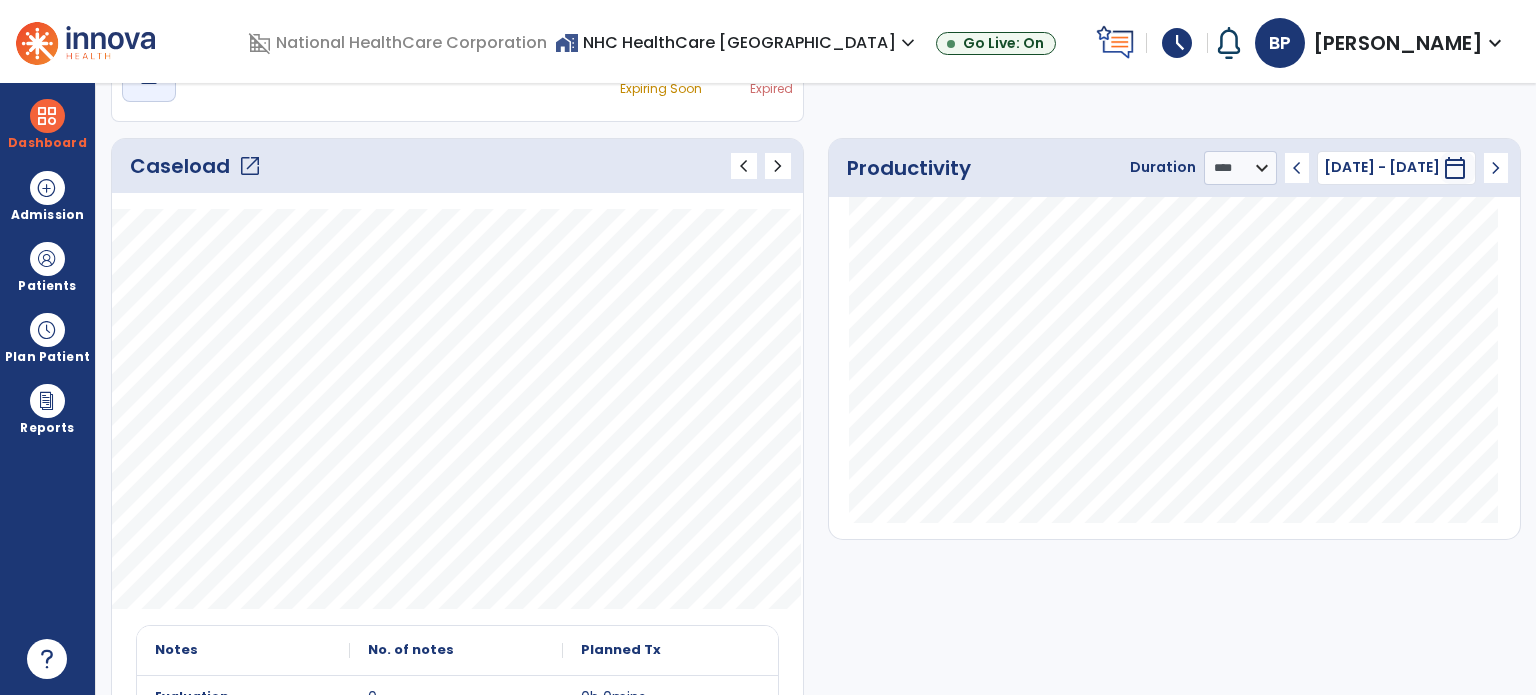 scroll, scrollTop: 0, scrollLeft: 0, axis: both 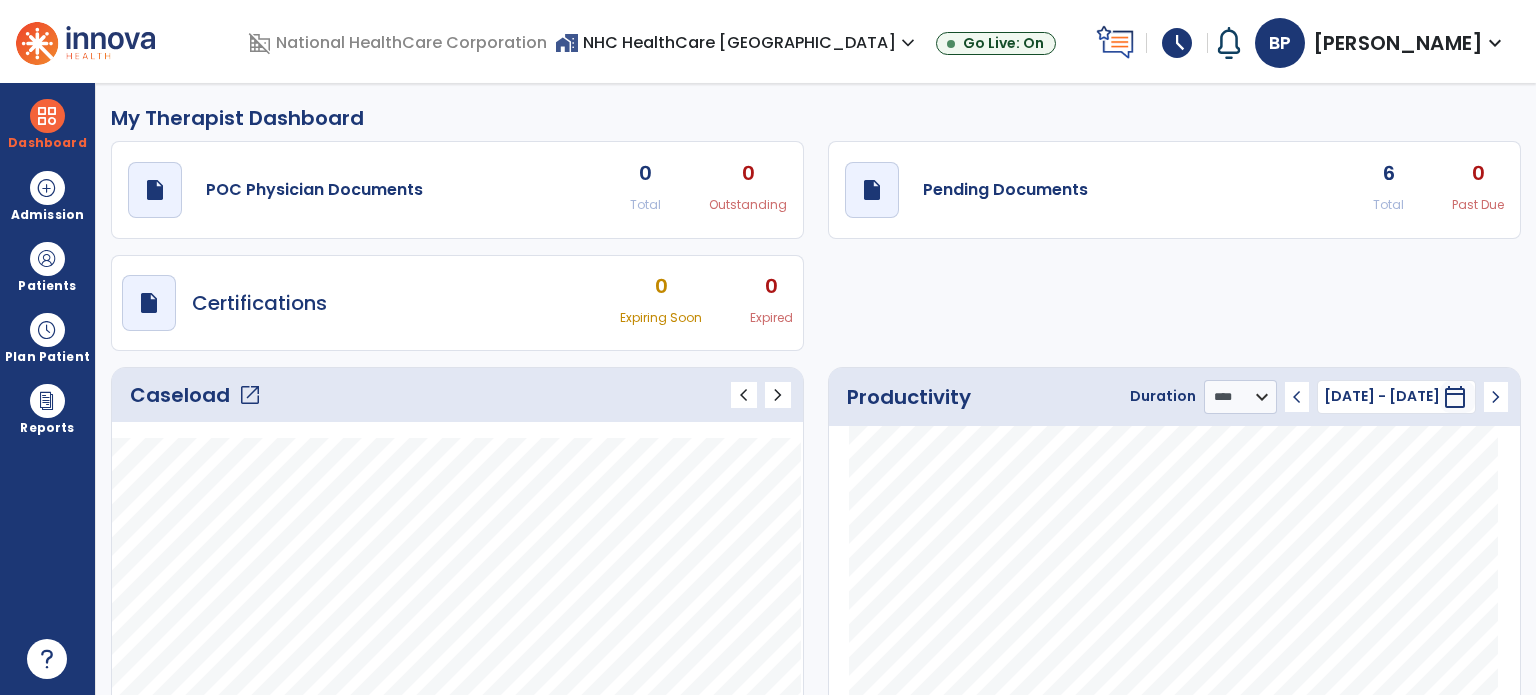 click on "6 Total" 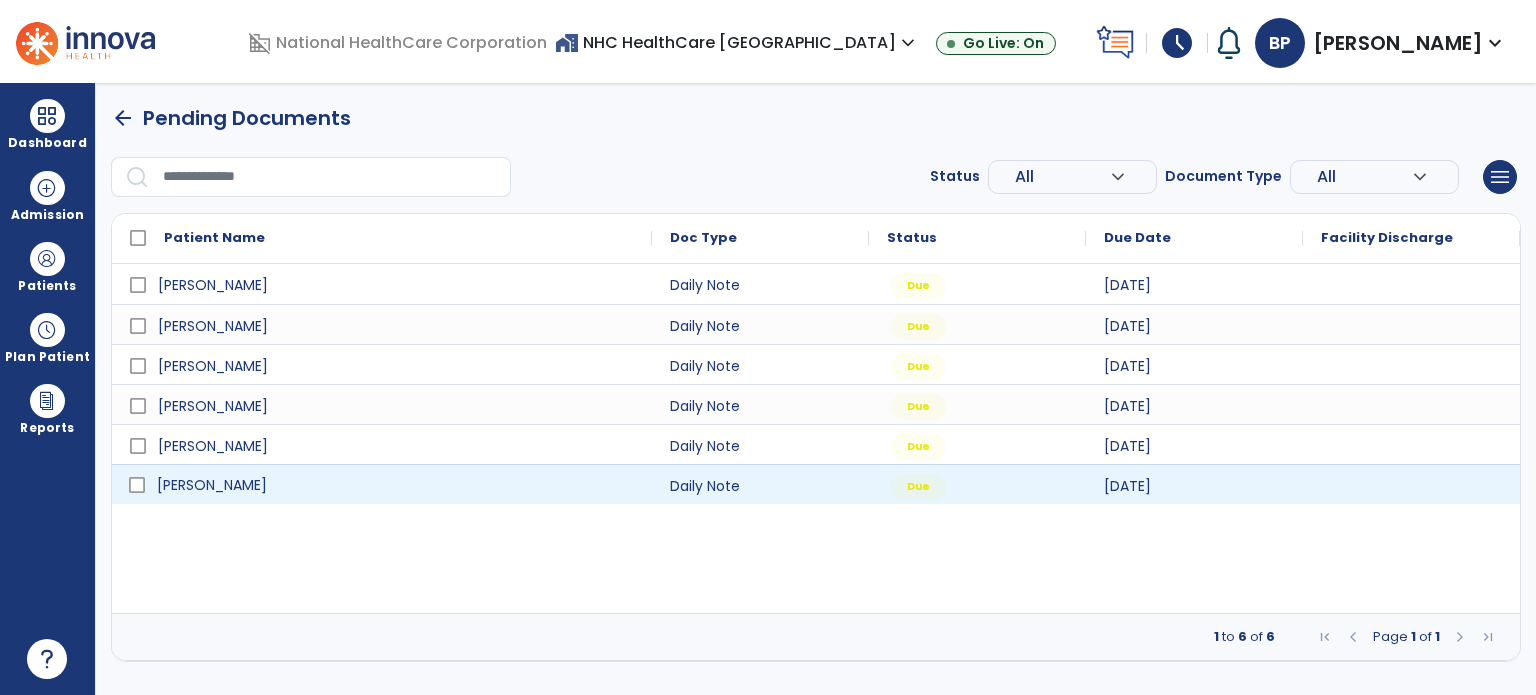 click on "[PERSON_NAME]" at bounding box center [212, 485] 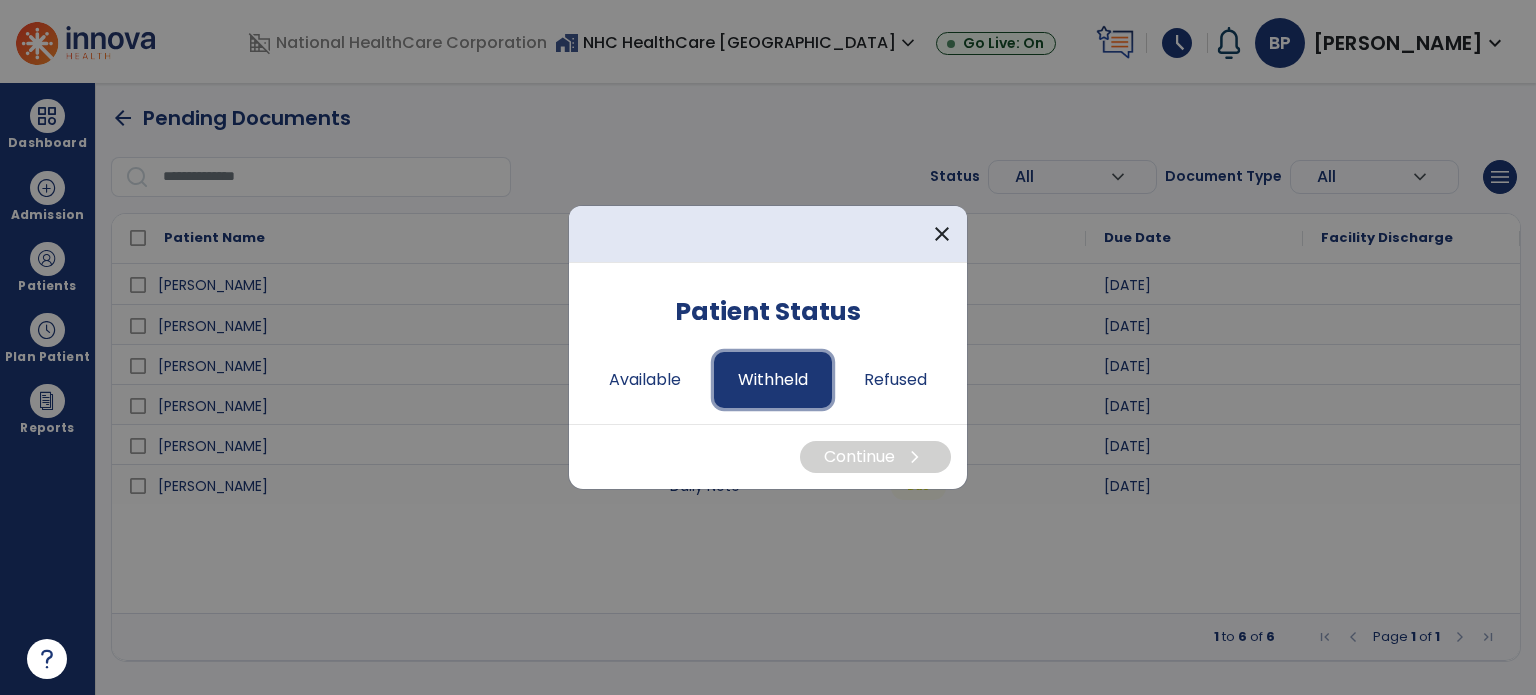 click on "Withheld" at bounding box center (773, 380) 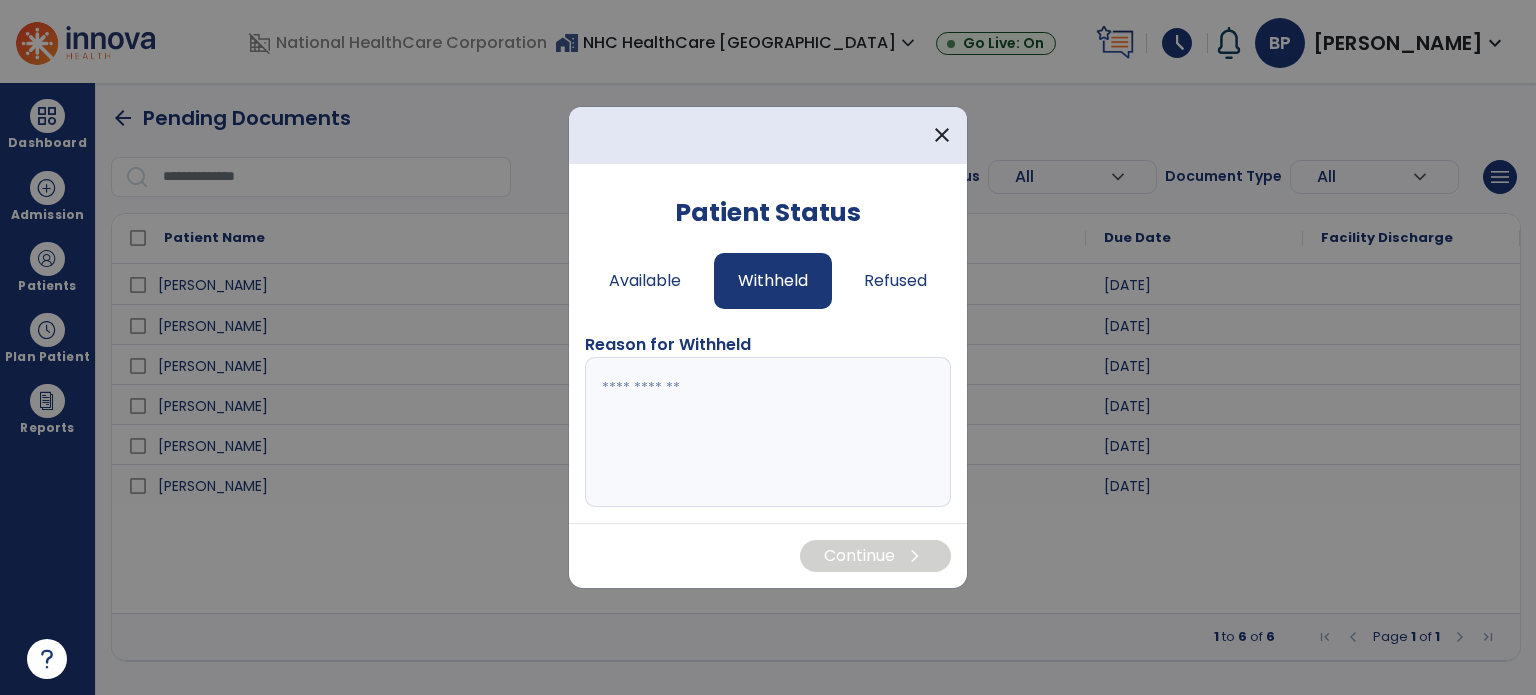 click at bounding box center [768, 432] 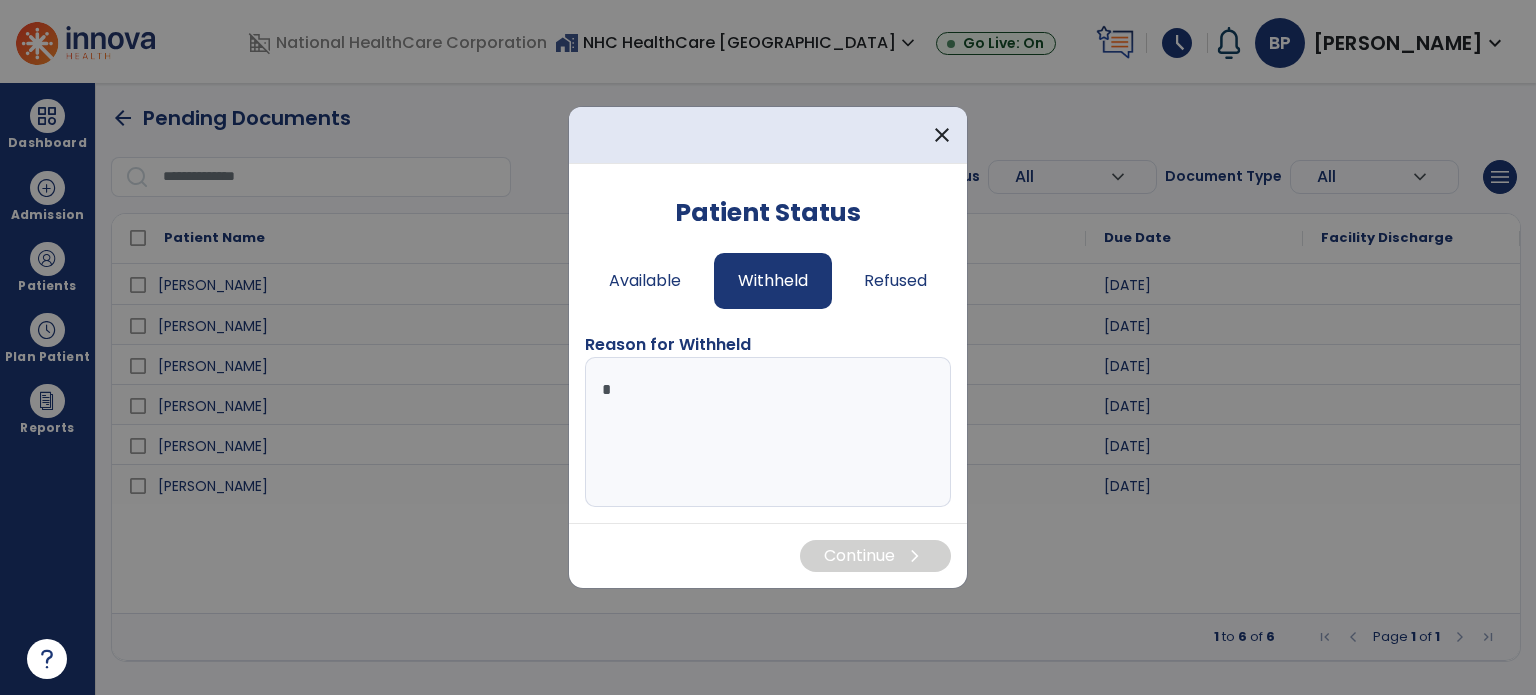 click on "*" at bounding box center [768, 432] 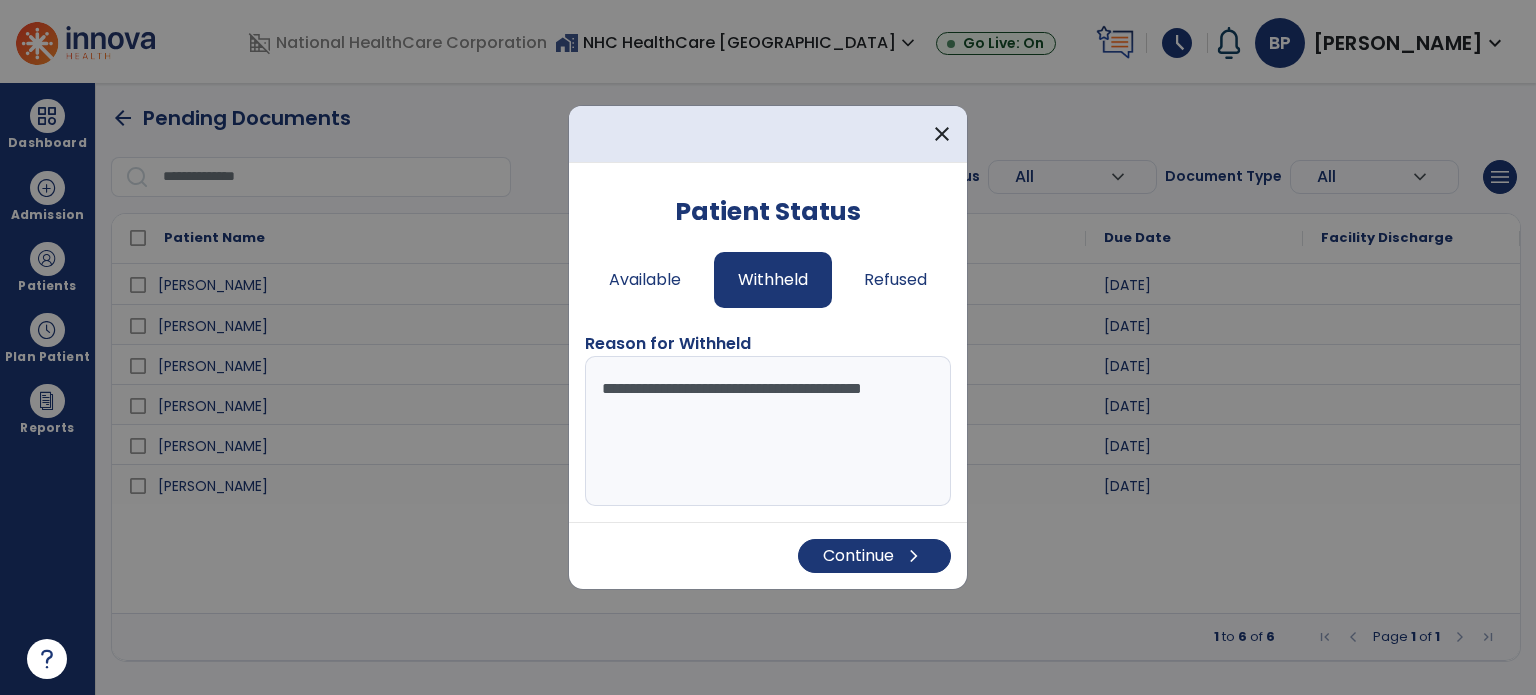 type on "**********" 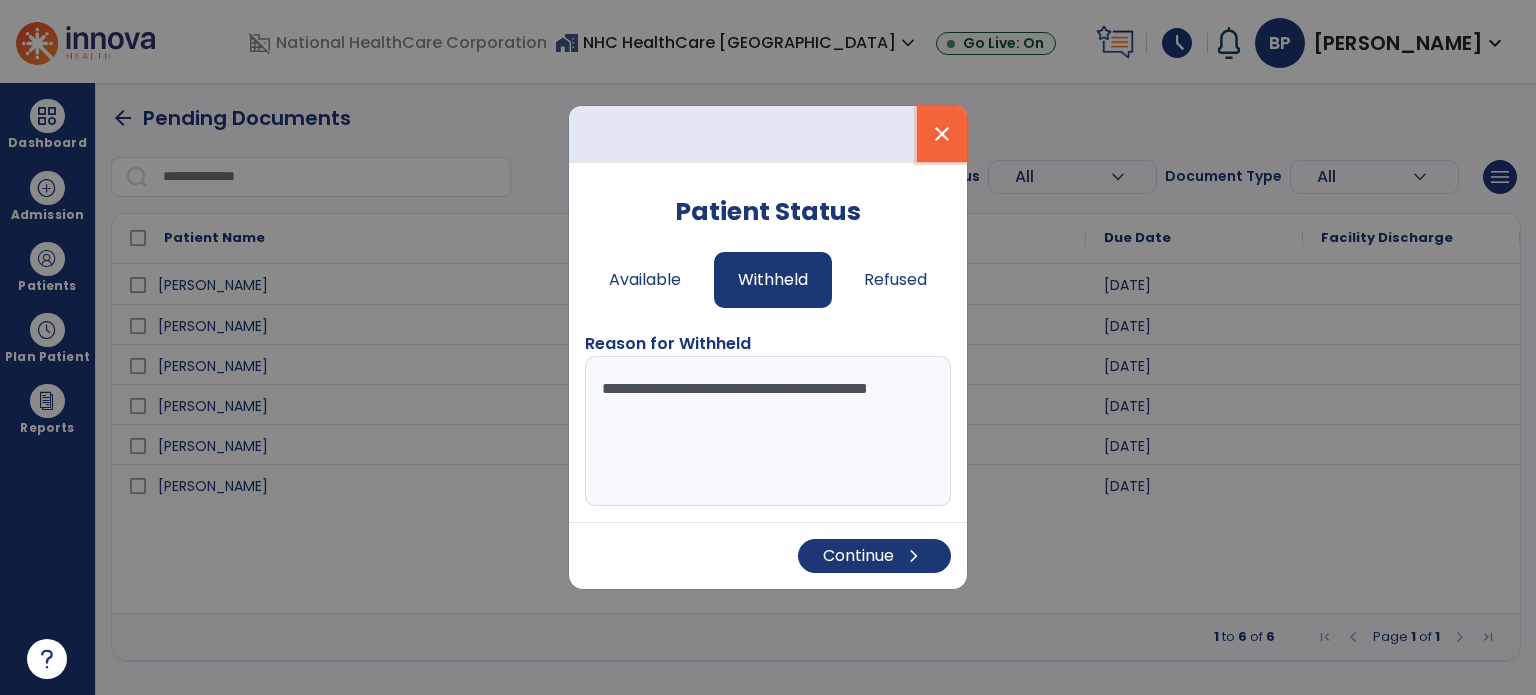 click on "close" at bounding box center [942, 134] 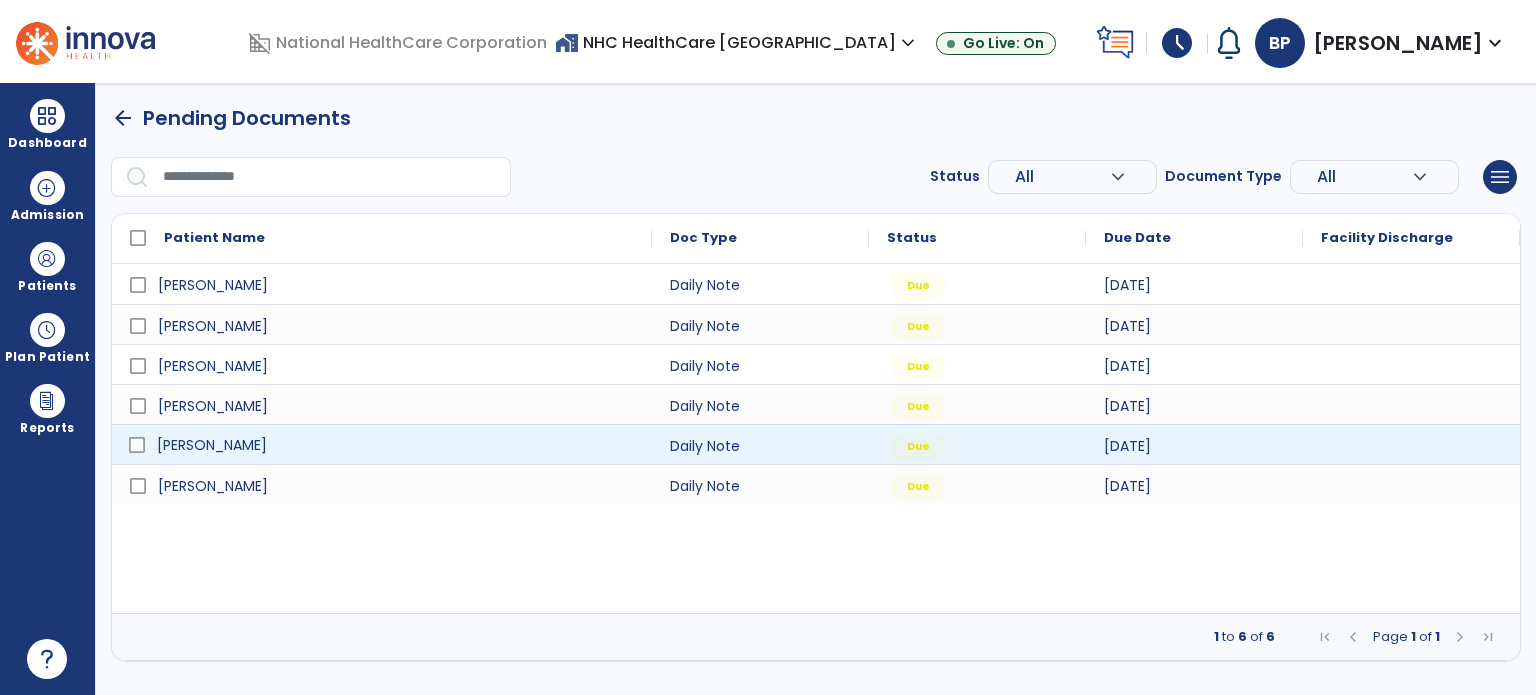 click on "[PERSON_NAME]" at bounding box center [212, 445] 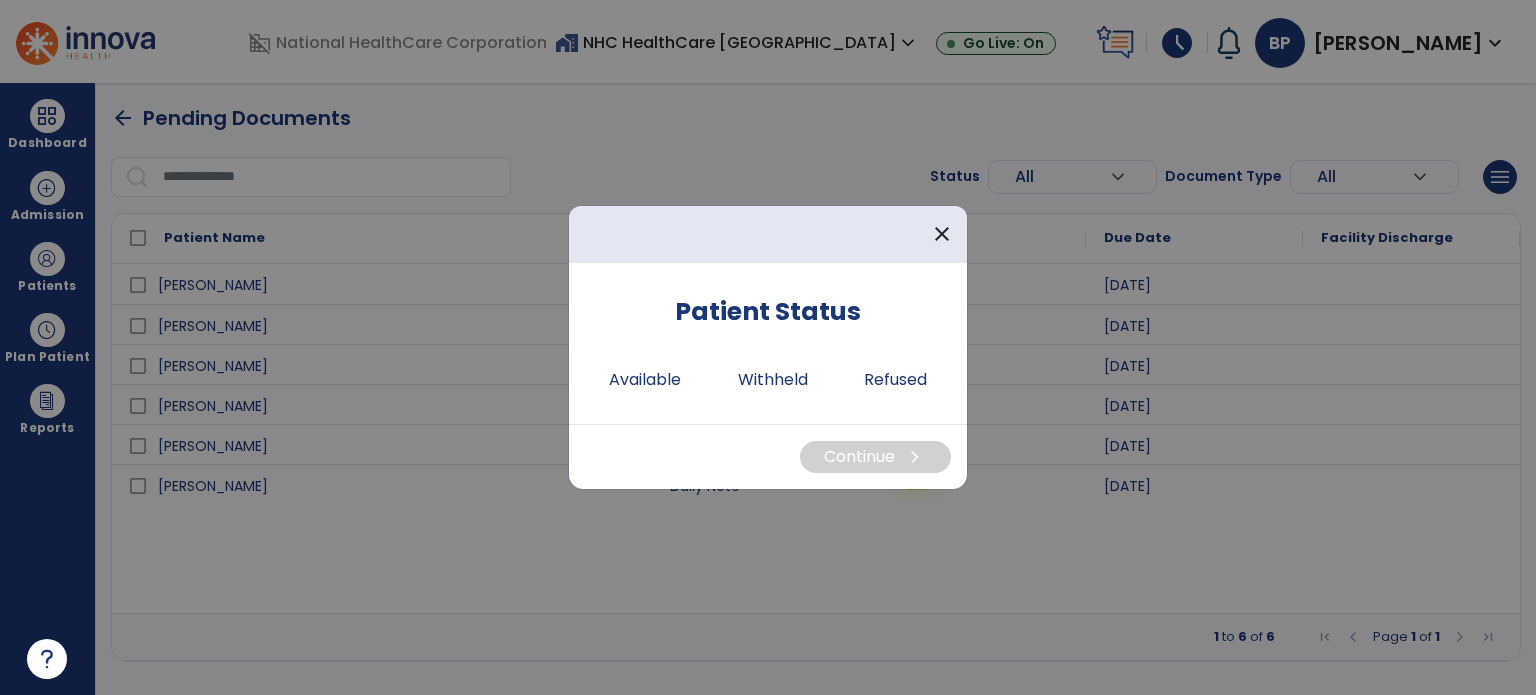 select on "****" 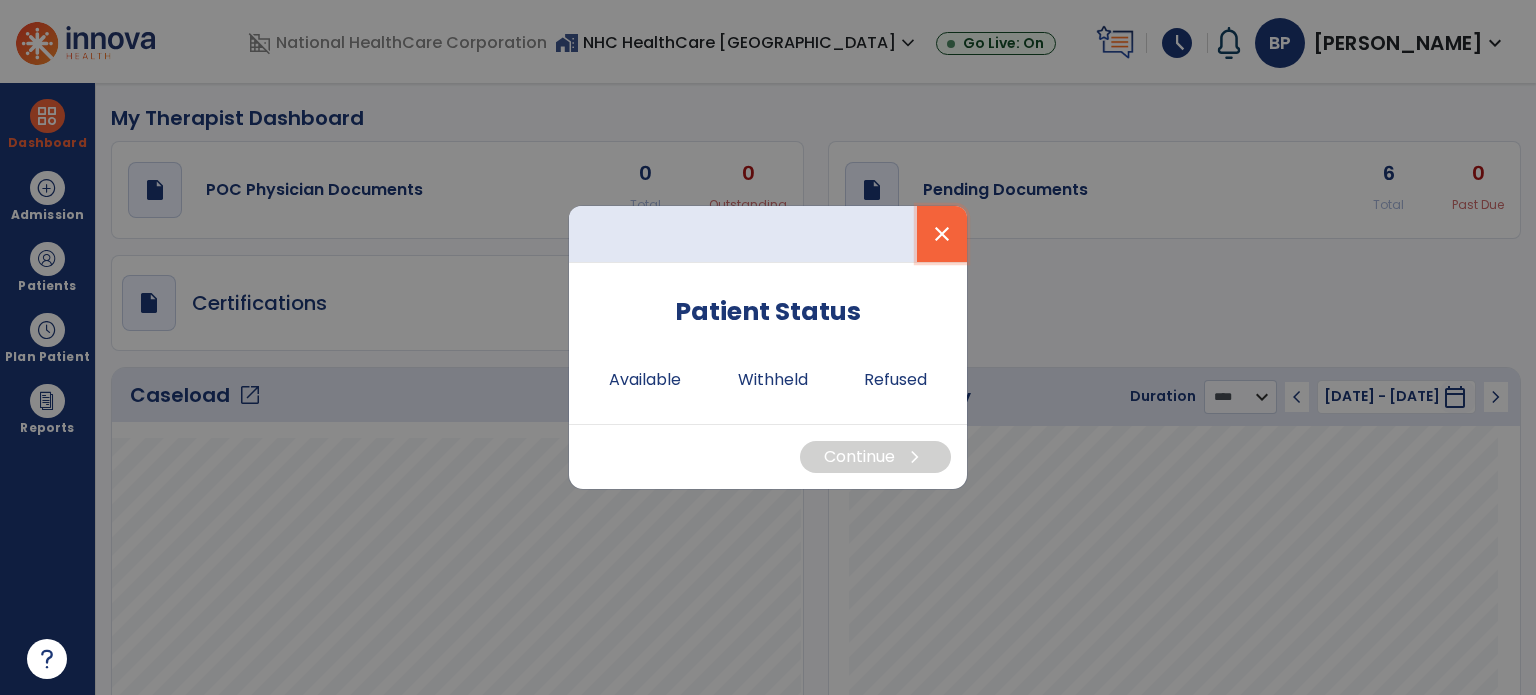 click on "close" at bounding box center (942, 234) 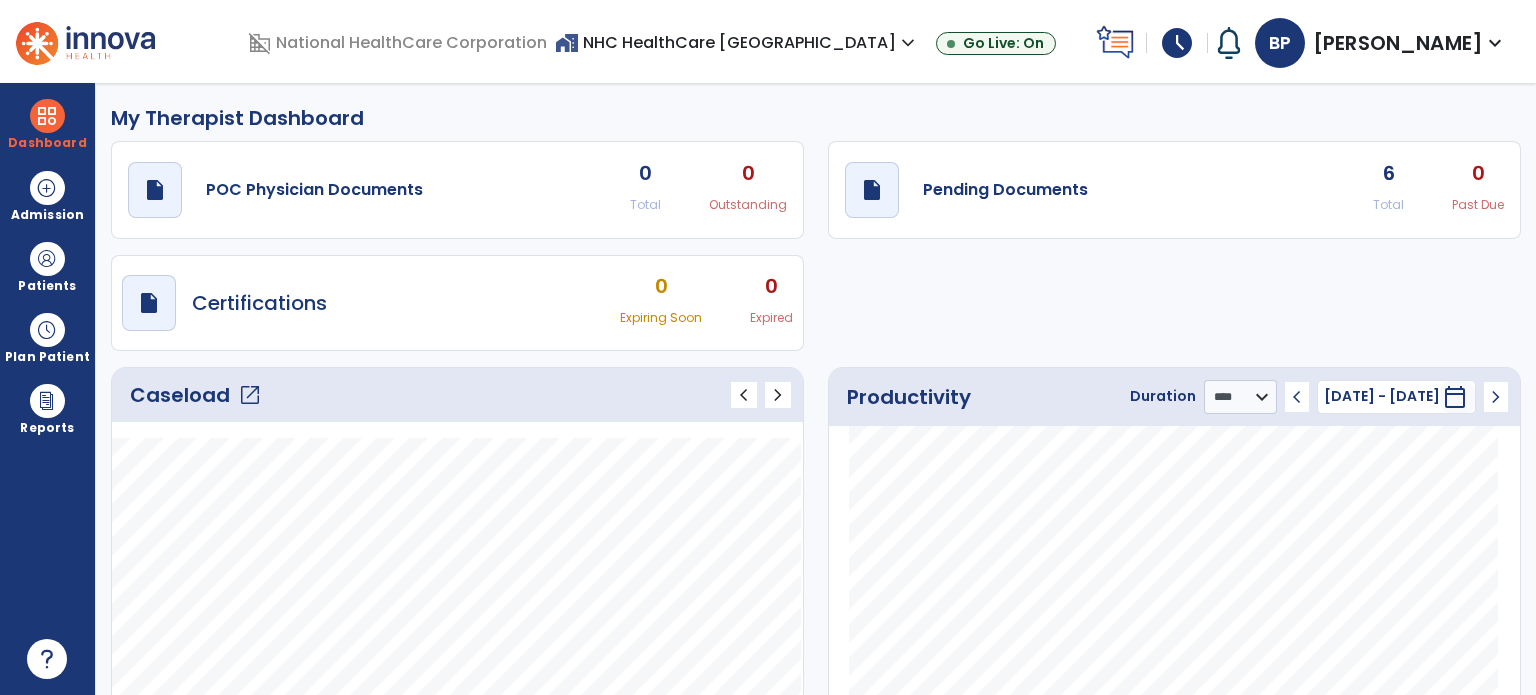 click on "6" 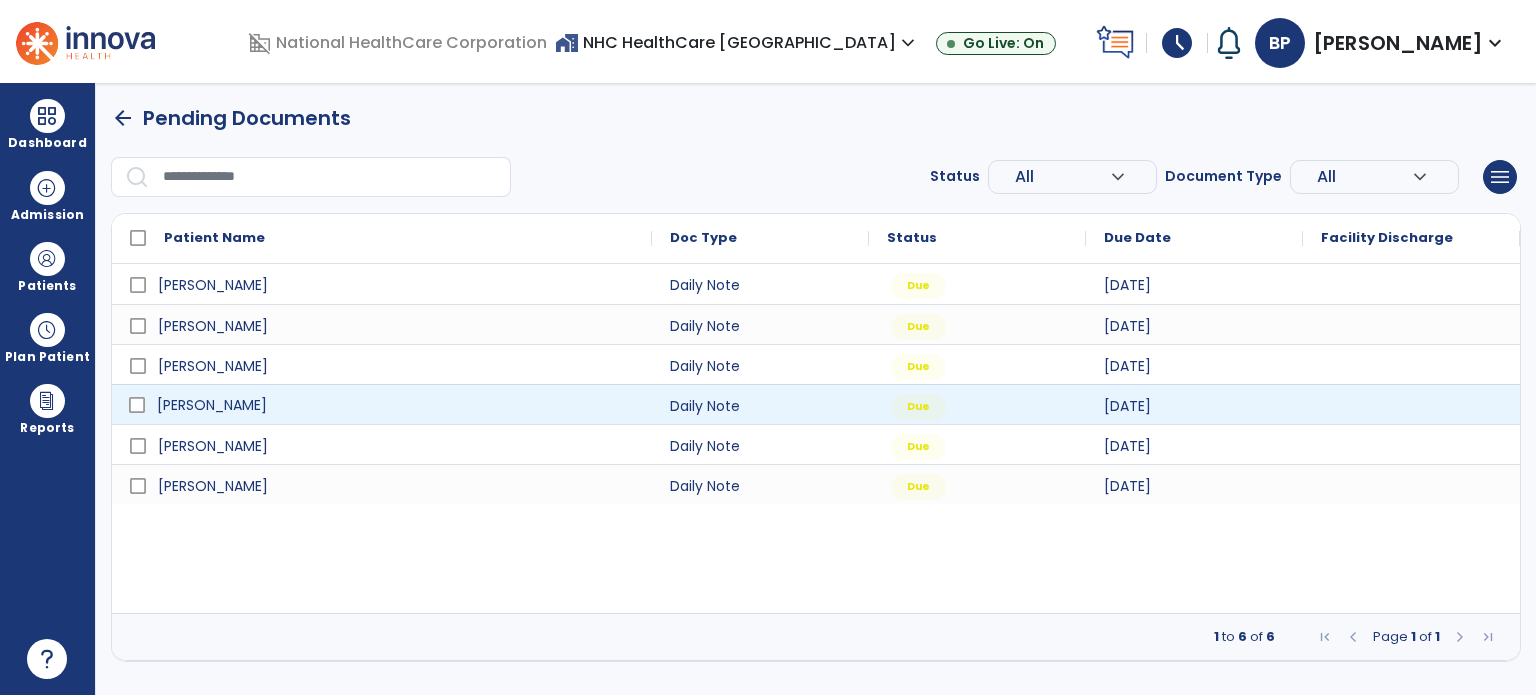 click on "[PERSON_NAME]" at bounding box center (396, 405) 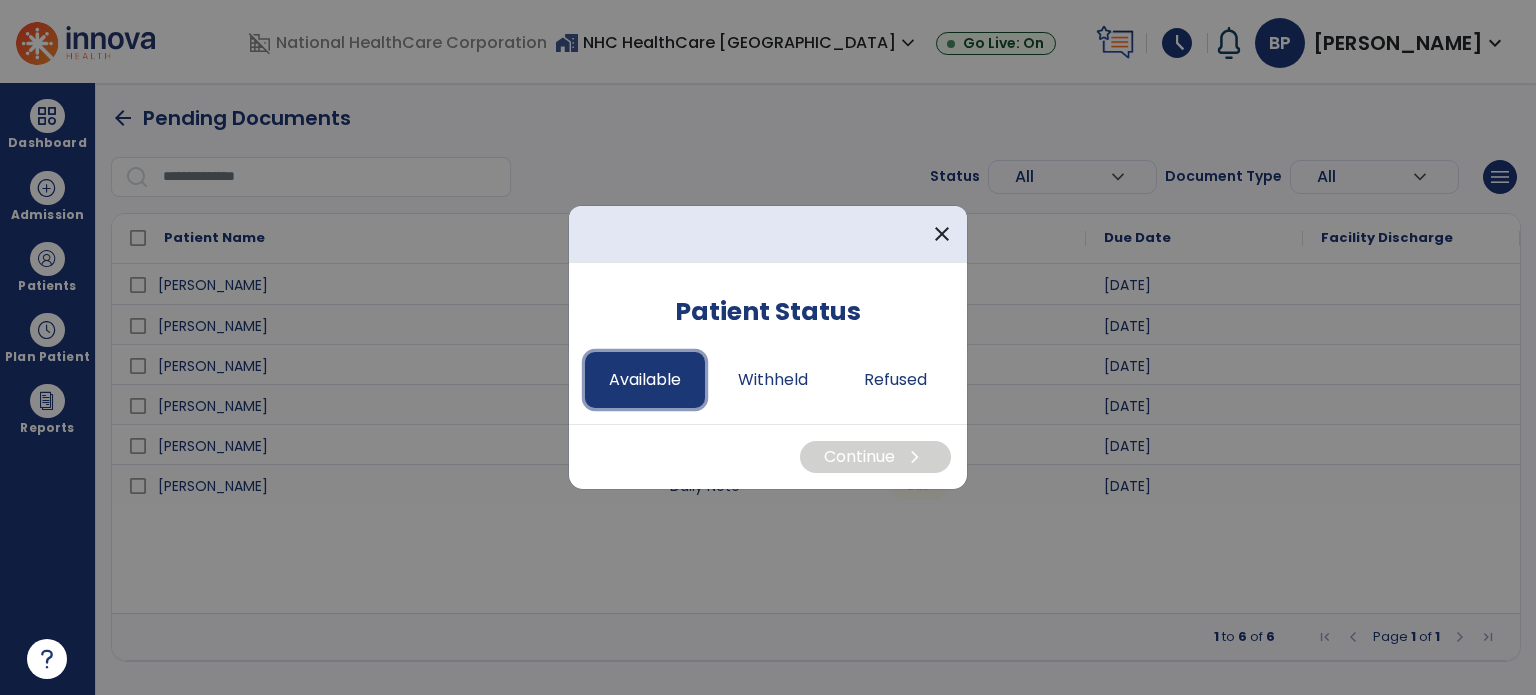 click on "Available" at bounding box center [645, 380] 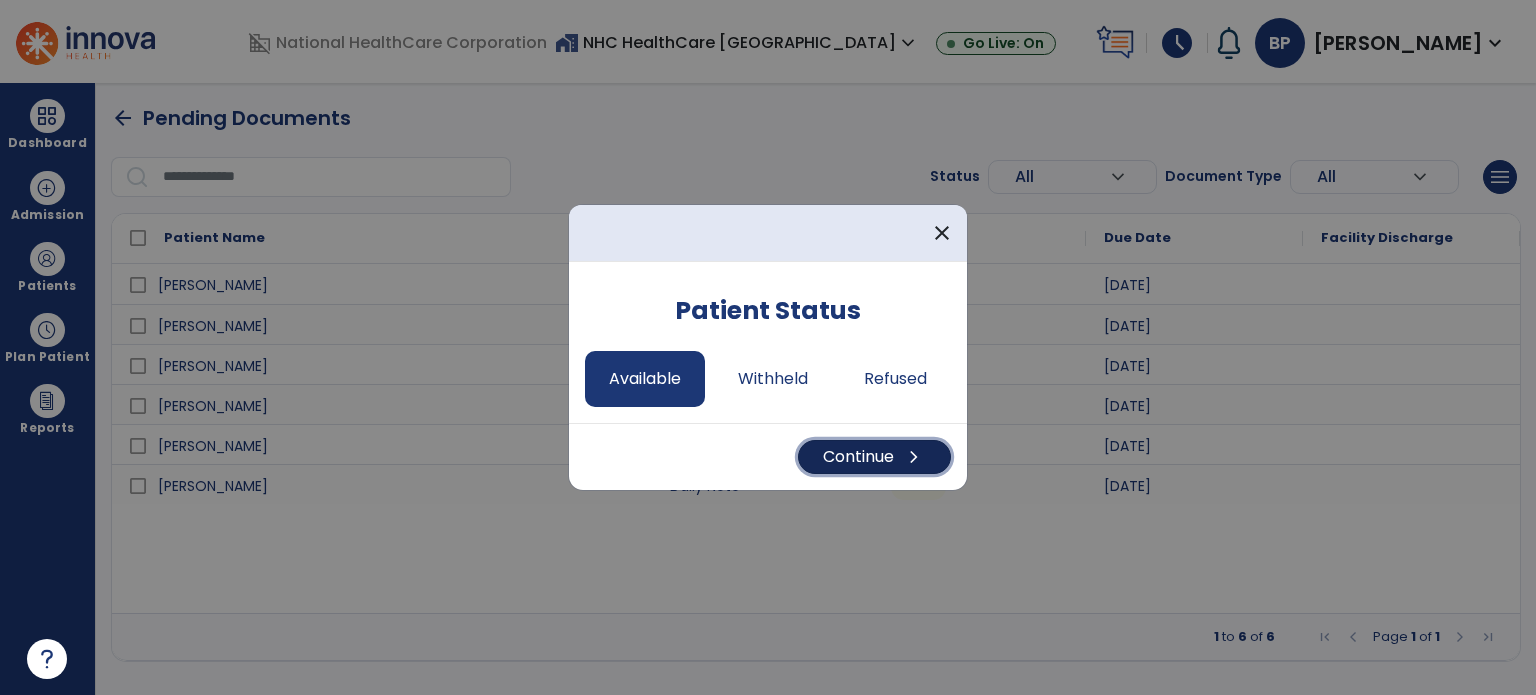 click on "Continue   chevron_right" at bounding box center (874, 457) 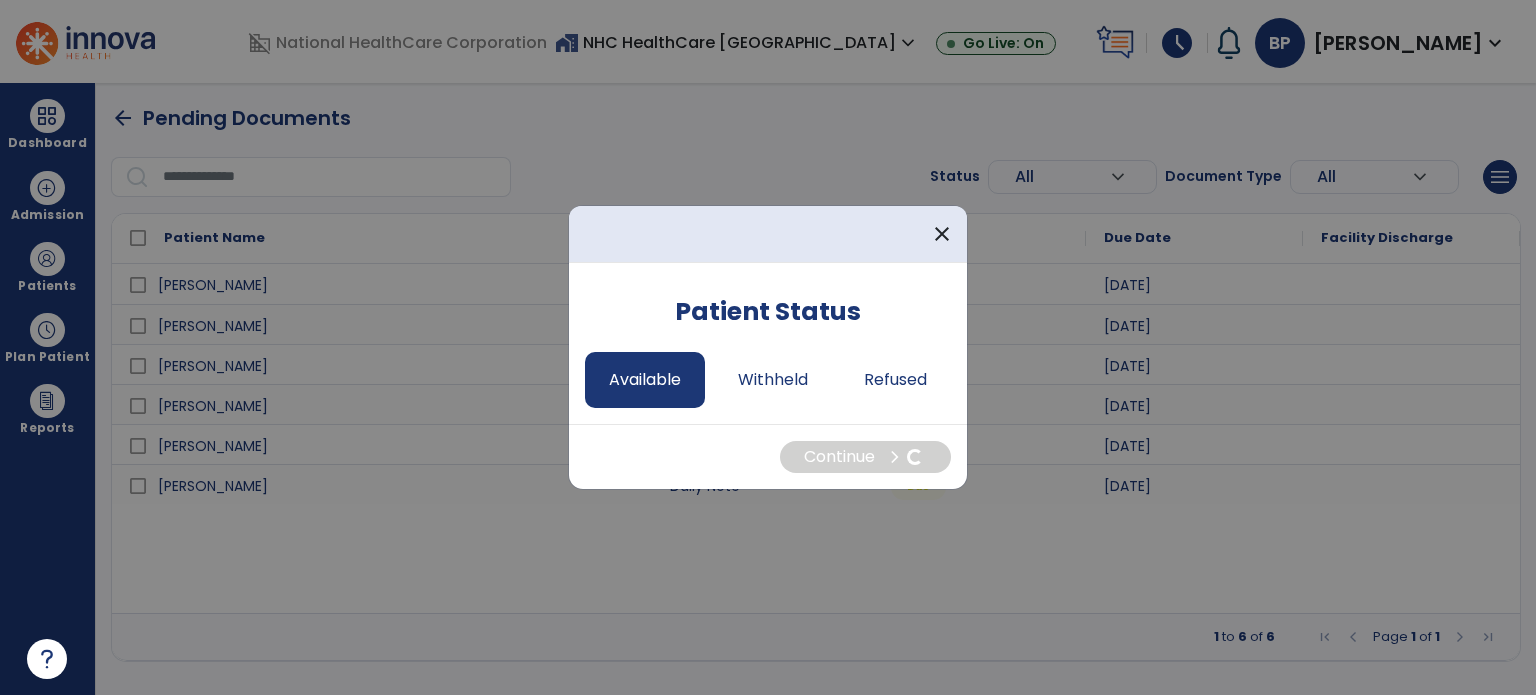 select on "*" 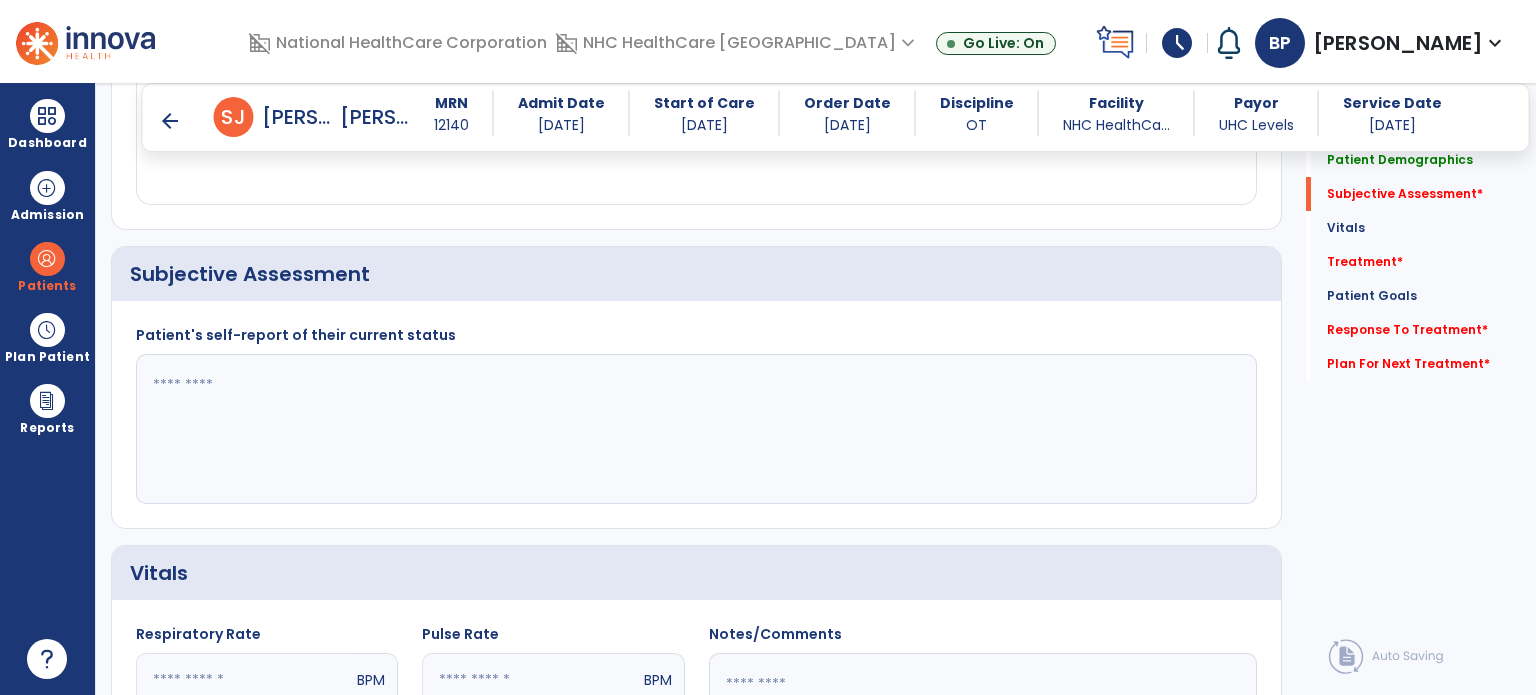 scroll, scrollTop: 387, scrollLeft: 0, axis: vertical 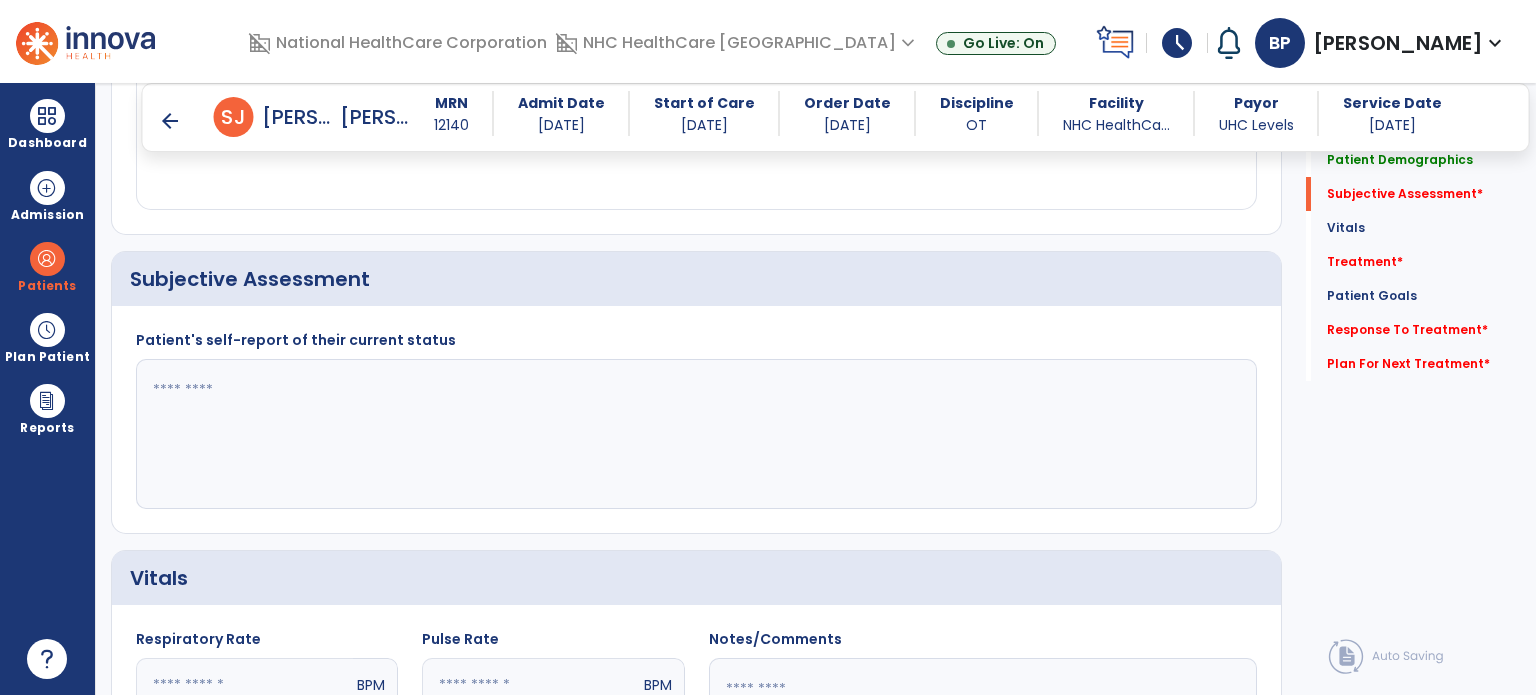 click 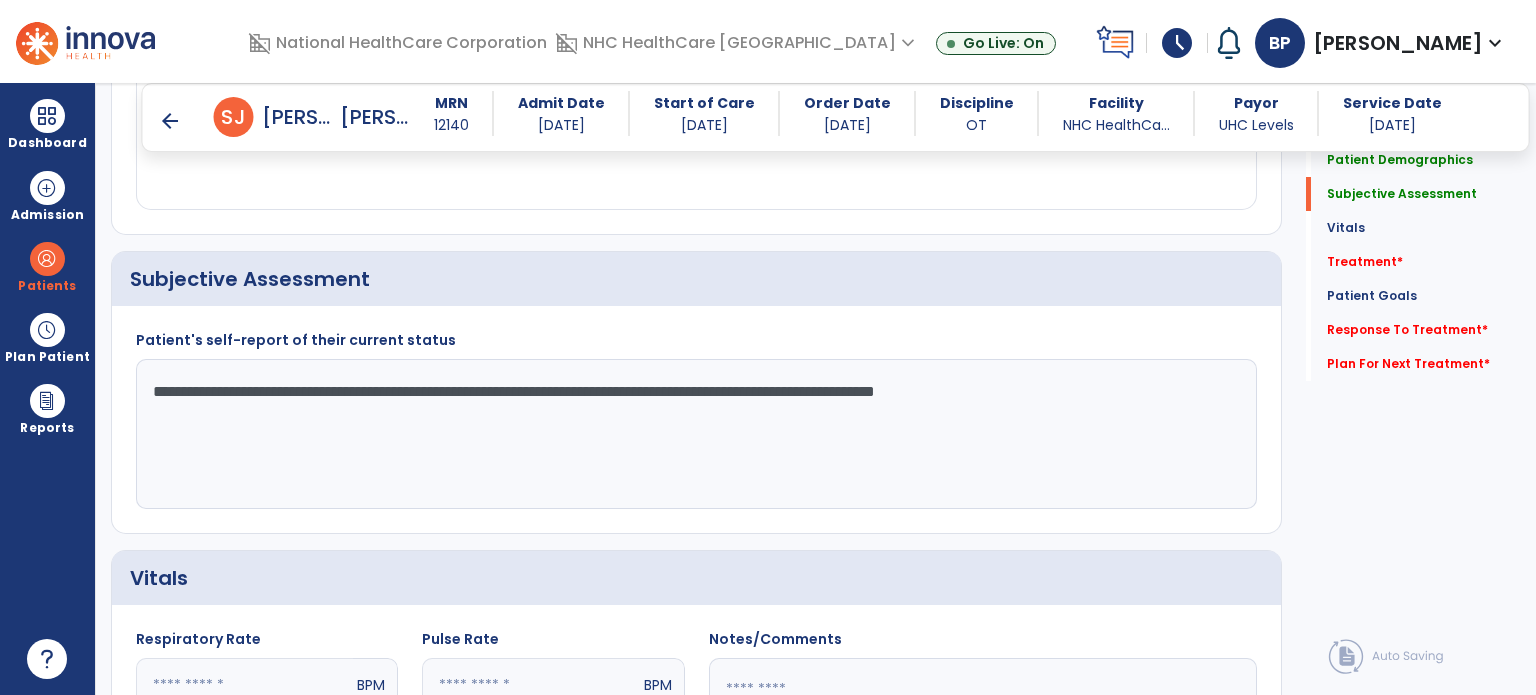 click on "**********" 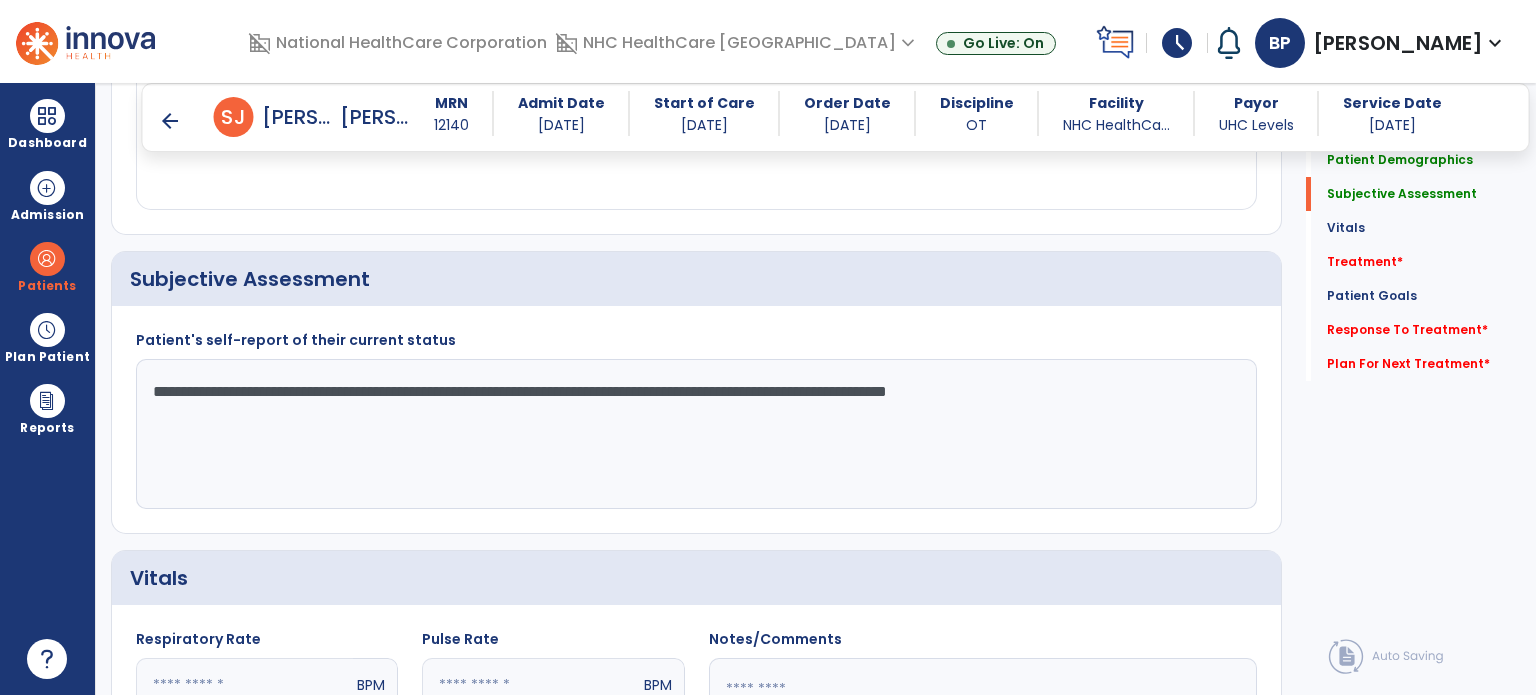click on "Quick Links  Patient Demographics   Patient Demographics   Subjective Assessment   Subjective Assessment   Vitals   Vitals   Treatment   *  Treatment   *  Patient Goals   Patient Goals   Response To Treatment   *  Response To Treatment   *  Plan For Next Treatment   *  Plan For Next Treatment   *" 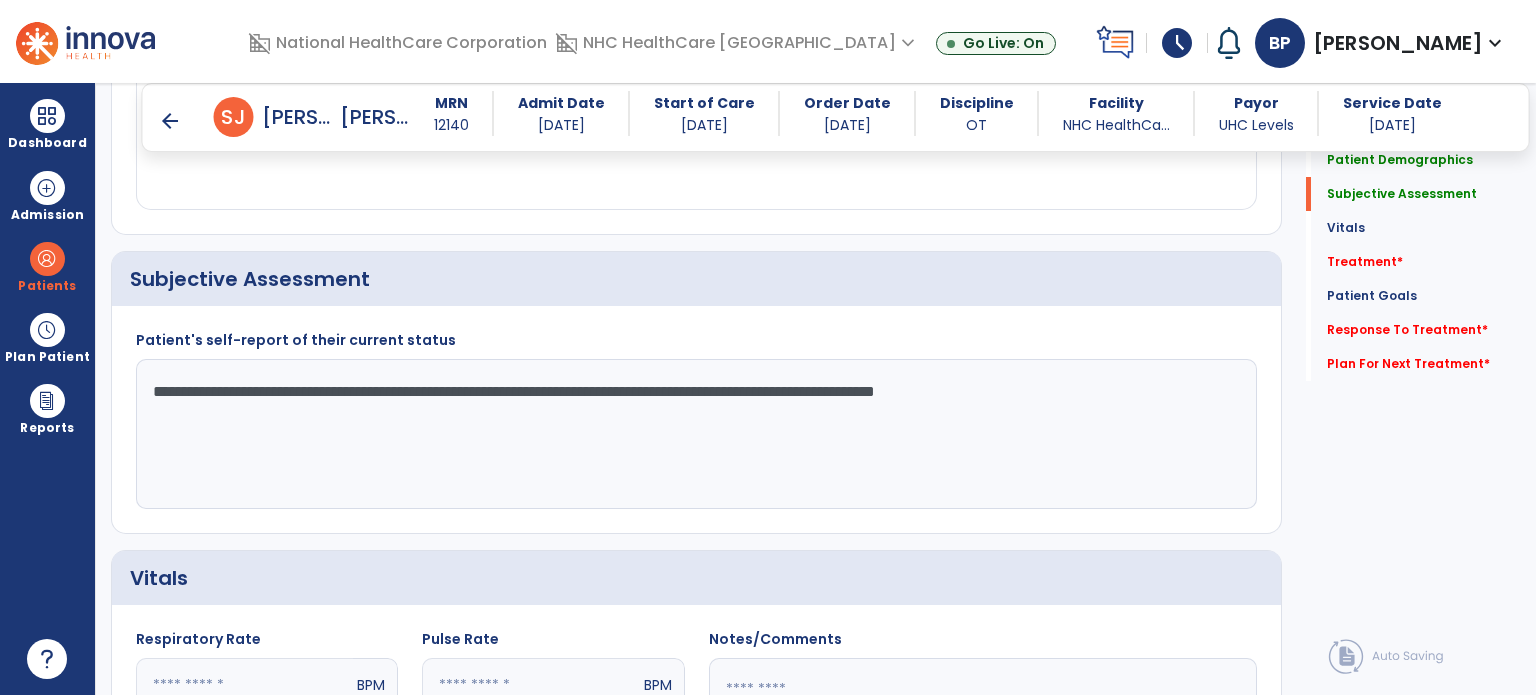 click on "**********" 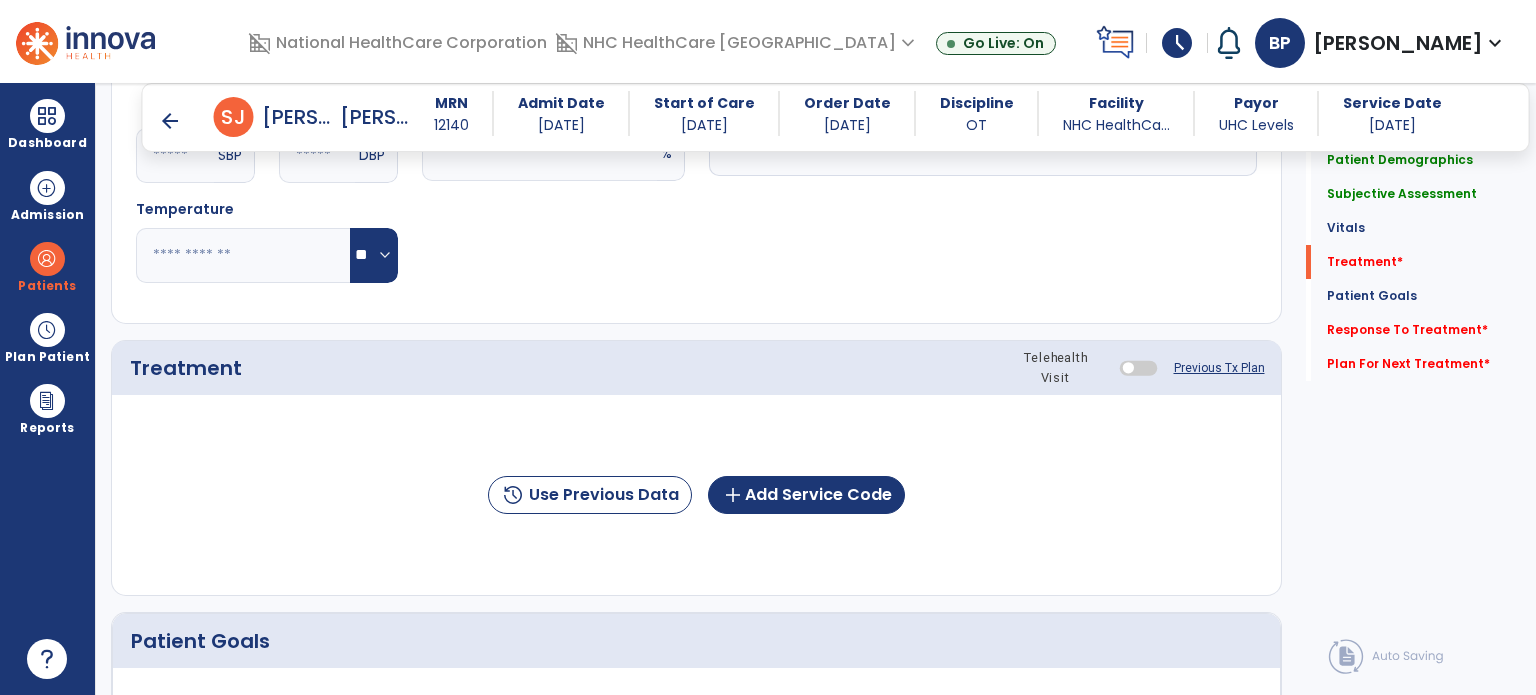 scroll, scrollTop: 1021, scrollLeft: 0, axis: vertical 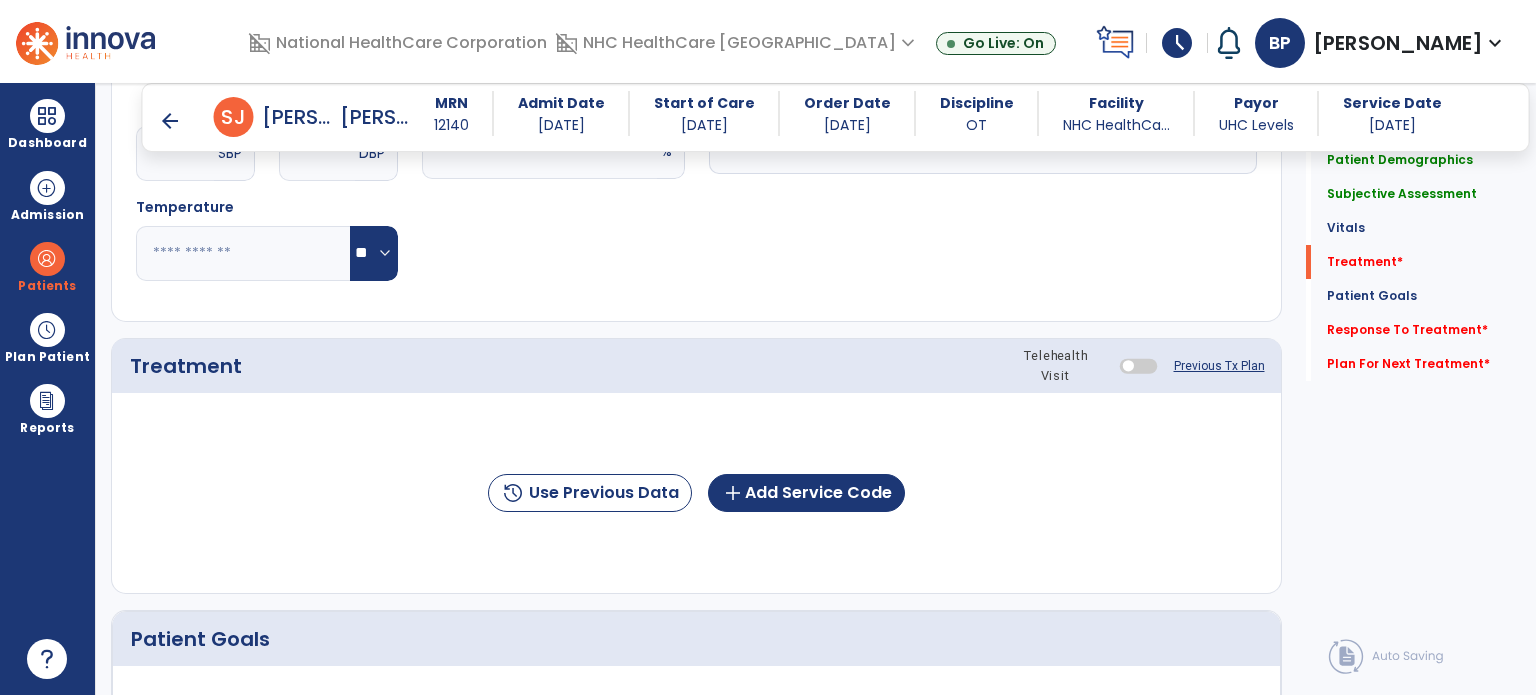 type on "**********" 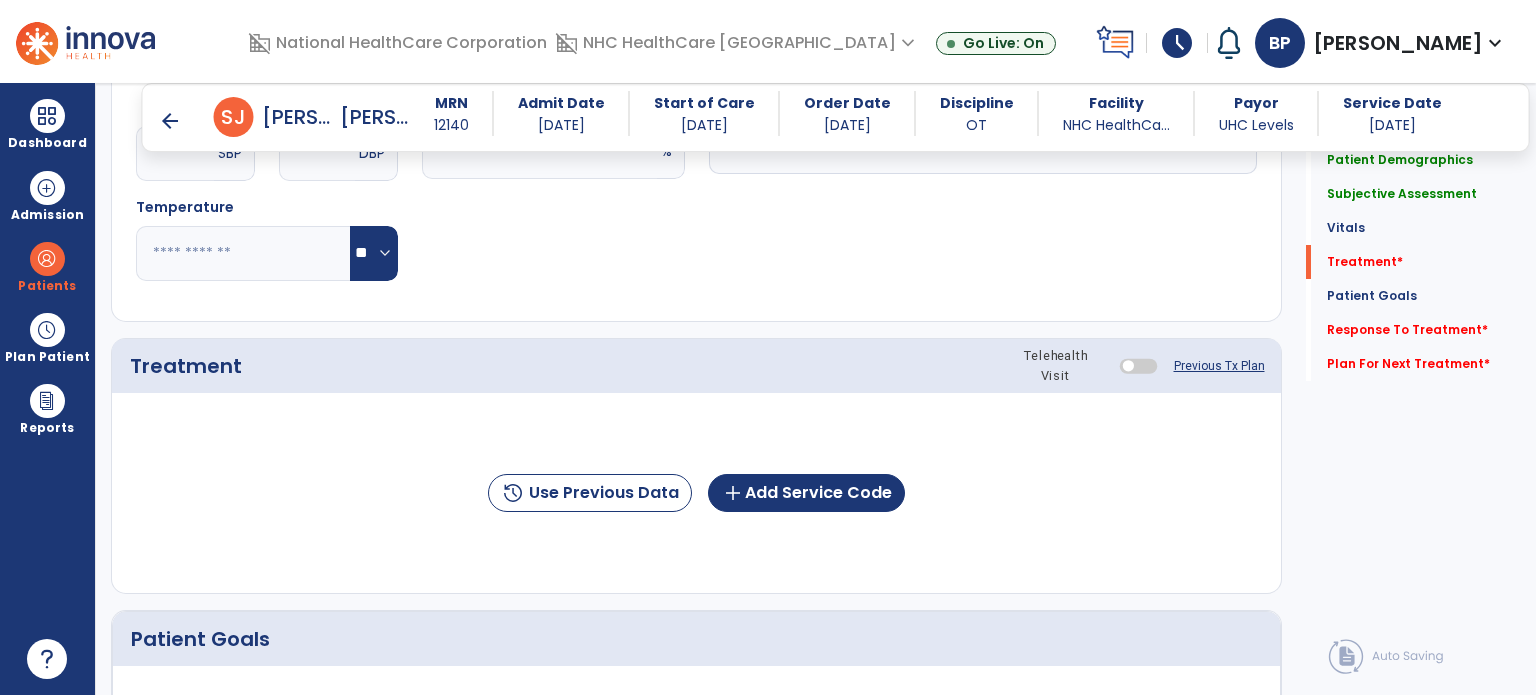 click on "history  Use Previous Data  add  Add Service Code" 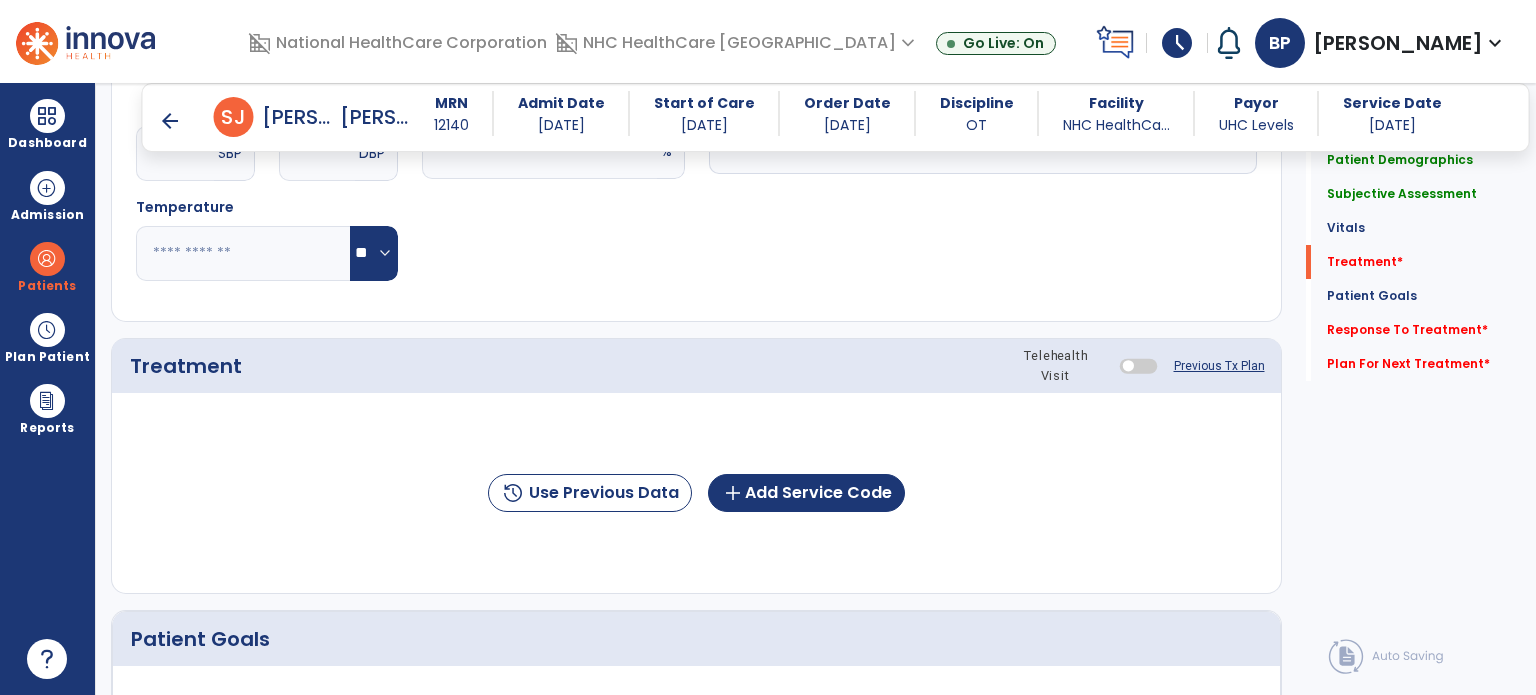 click on "history  Use Previous Data  add  Add Service Code" 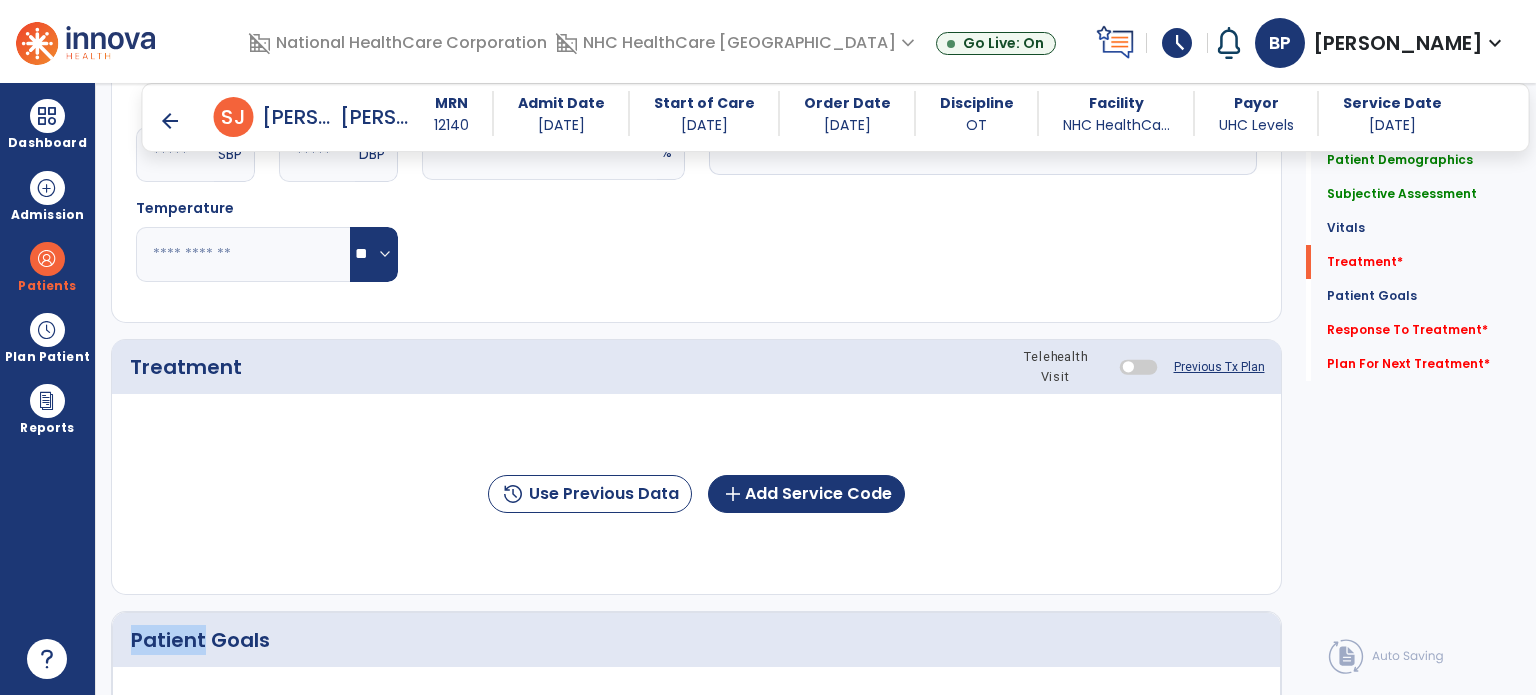 scroll, scrollTop: 1012, scrollLeft: 0, axis: vertical 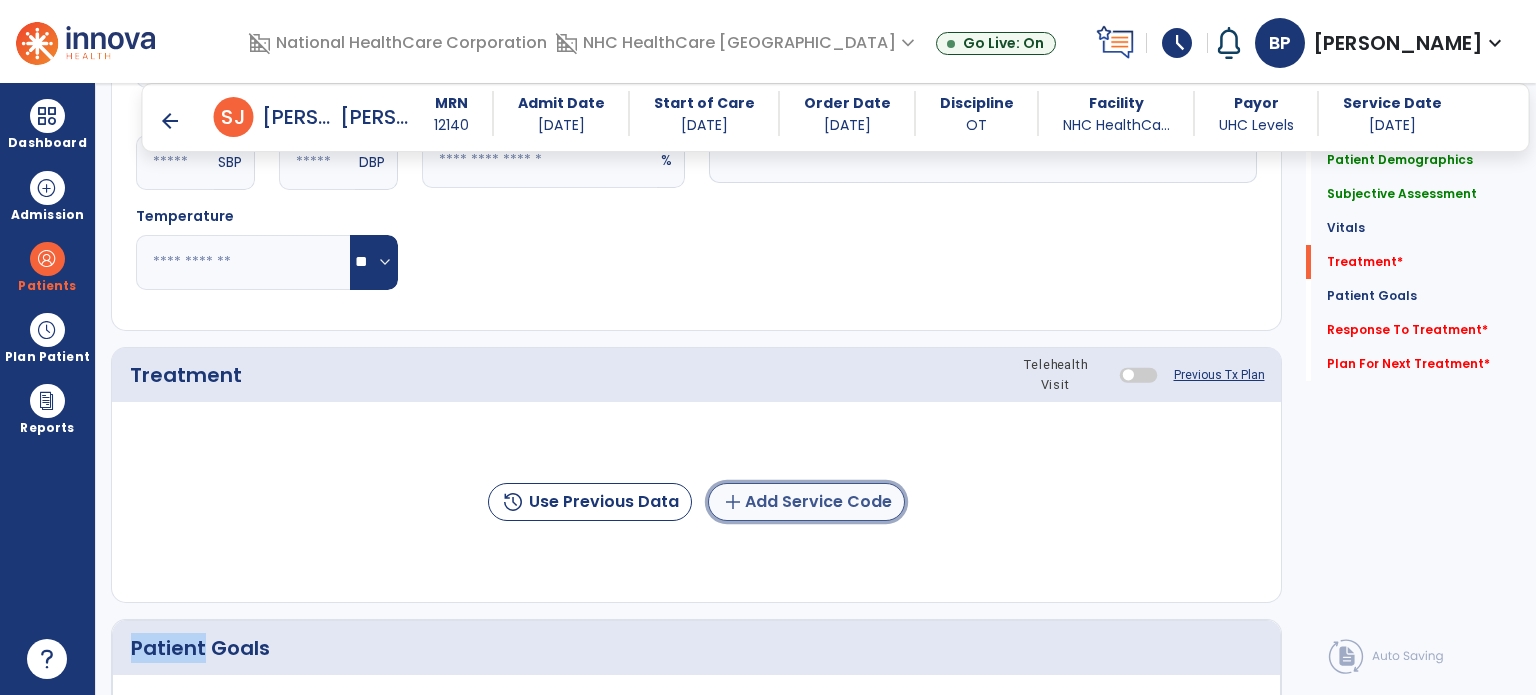 click on "add  Add Service Code" 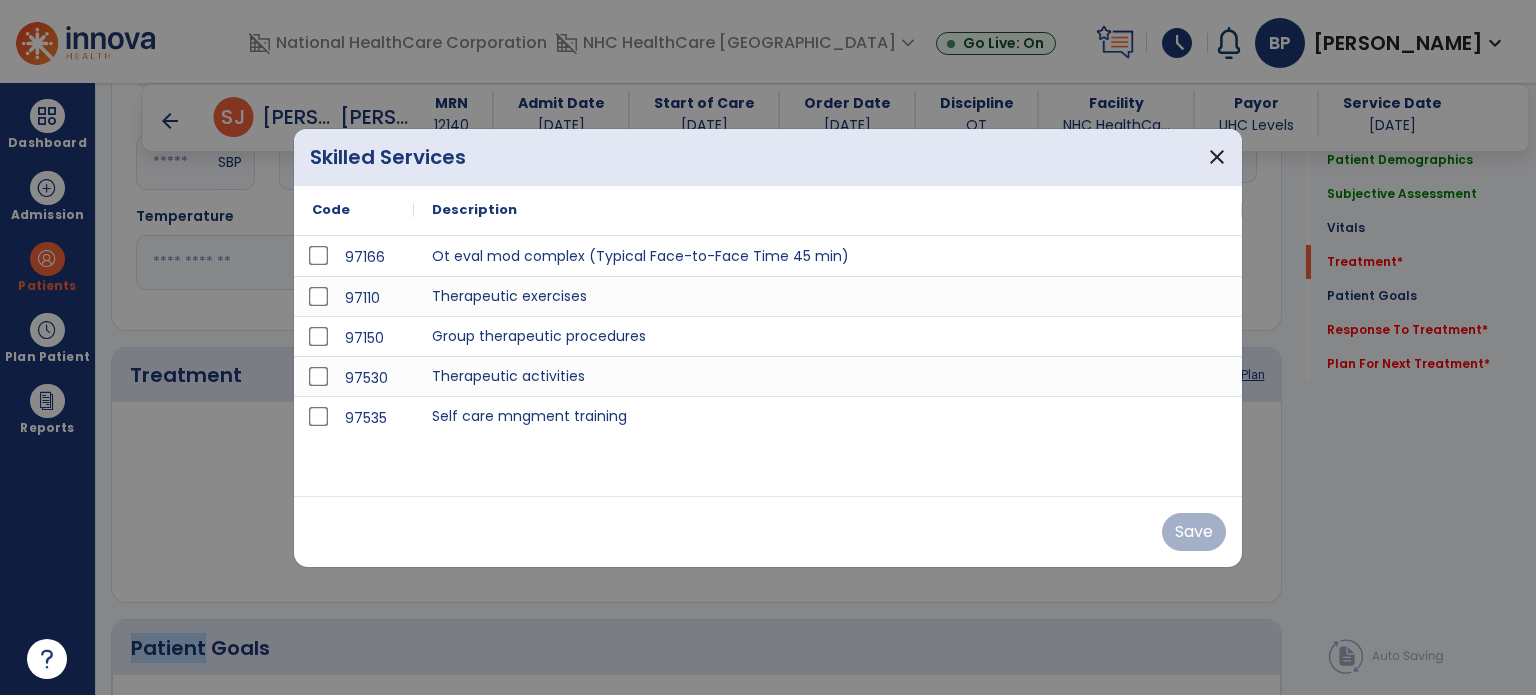 click on "97166 Ot eval mod complex (Typical Face-to-Face Time 45 min)   97110 Therapeutic exercises   97150 Group therapeutic procedures   97530 Therapeutic activities   97535 Self care mngment training" at bounding box center [768, 366] 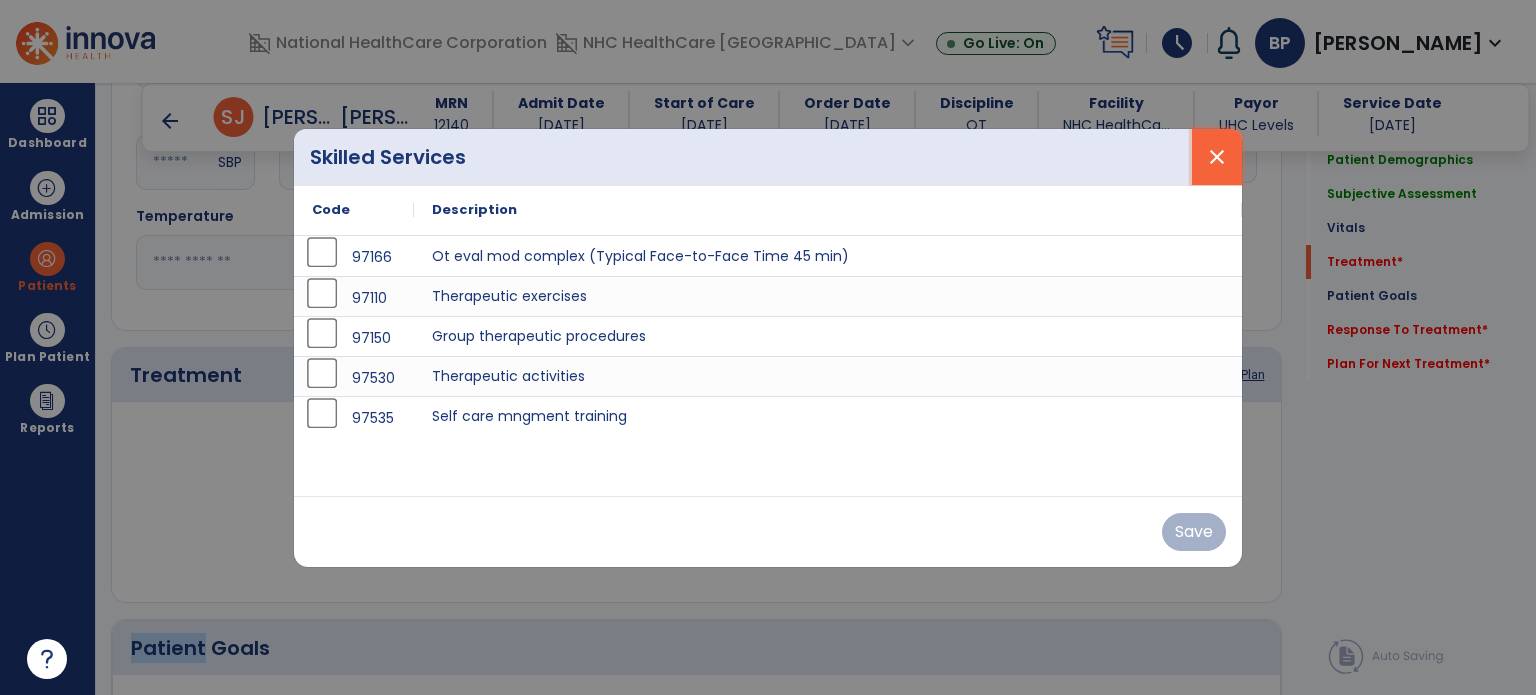 click on "close" at bounding box center (1217, 157) 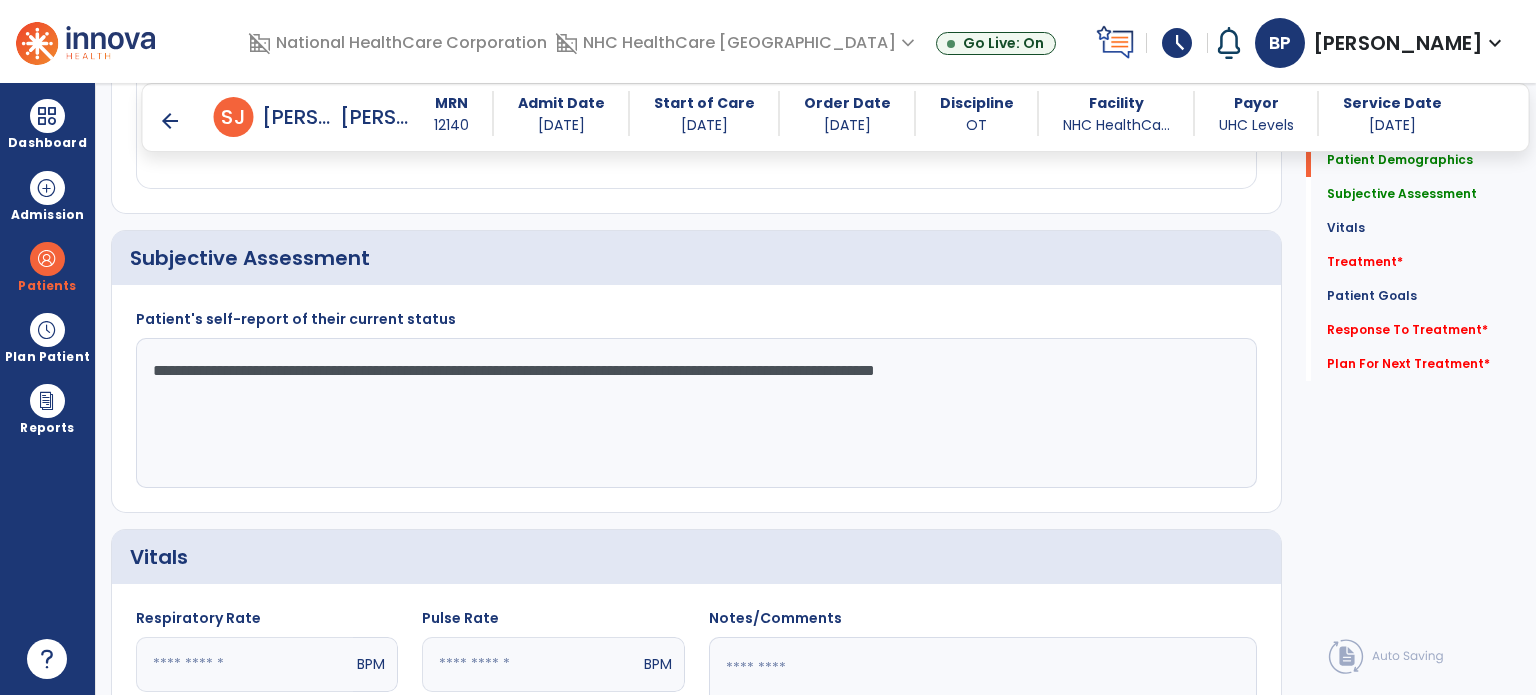 scroll, scrollTop: 0, scrollLeft: 0, axis: both 